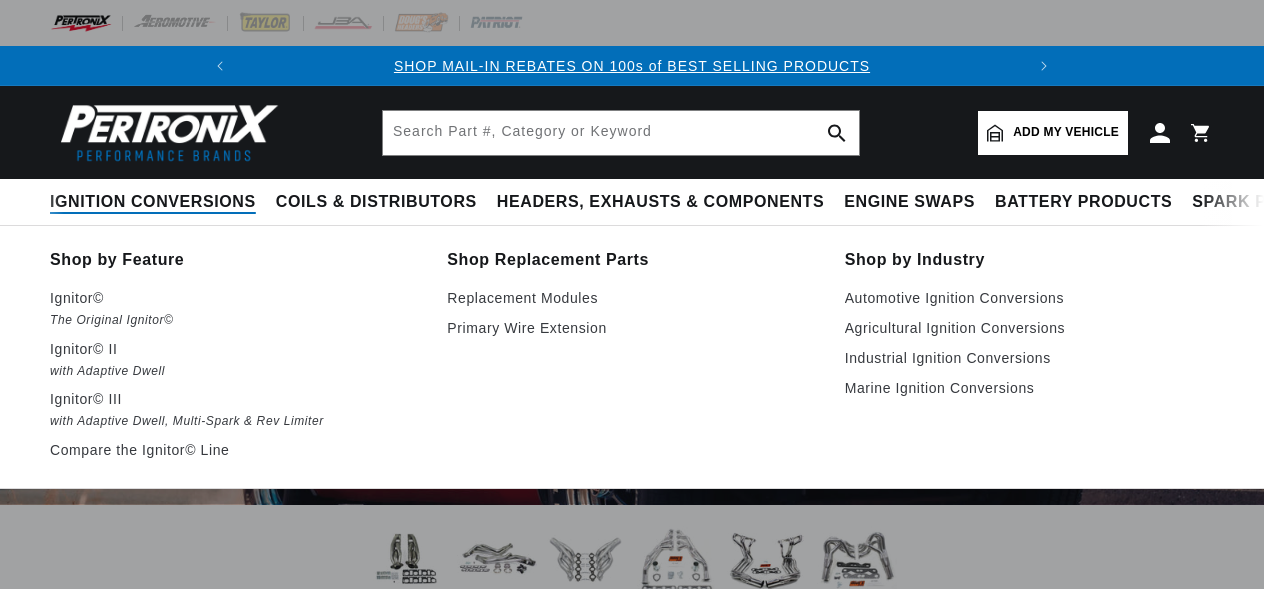 scroll, scrollTop: 0, scrollLeft: 0, axis: both 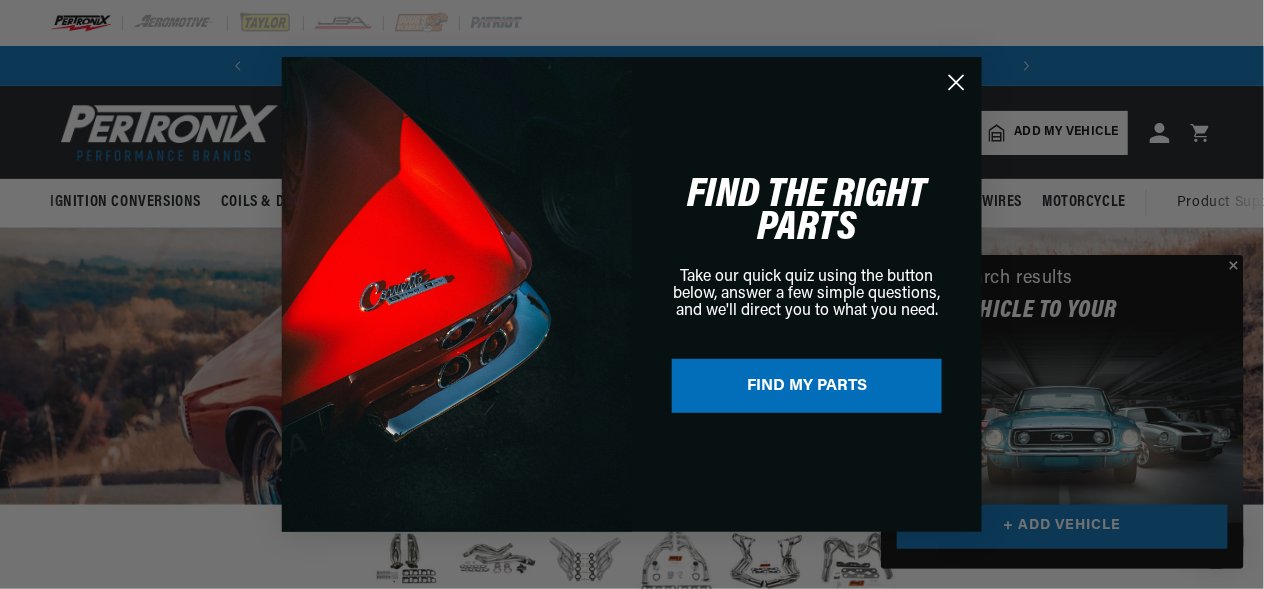 click 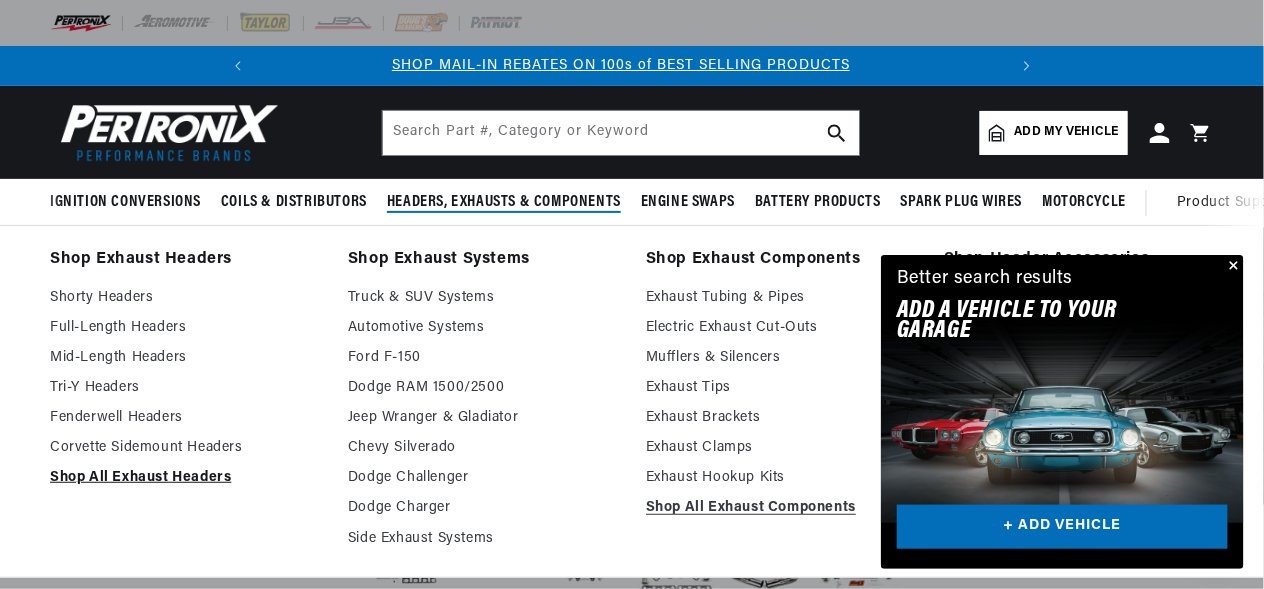 scroll, scrollTop: 0, scrollLeft: 0, axis: both 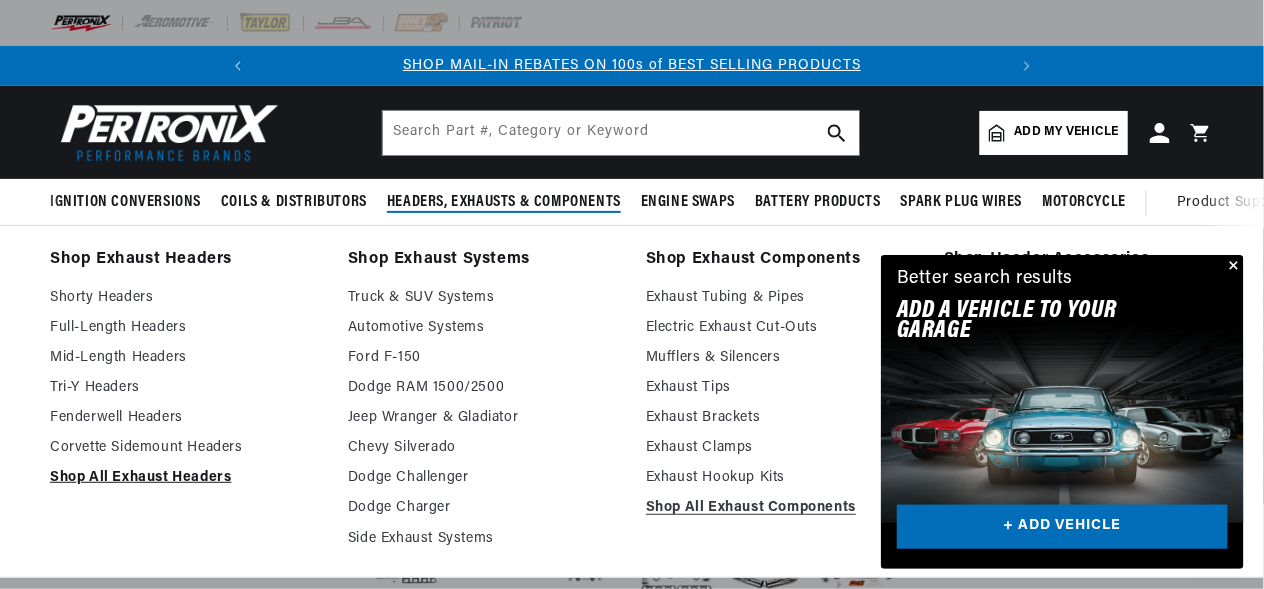 click on "Shop All Exhaust Headers" at bounding box center [185, 478] 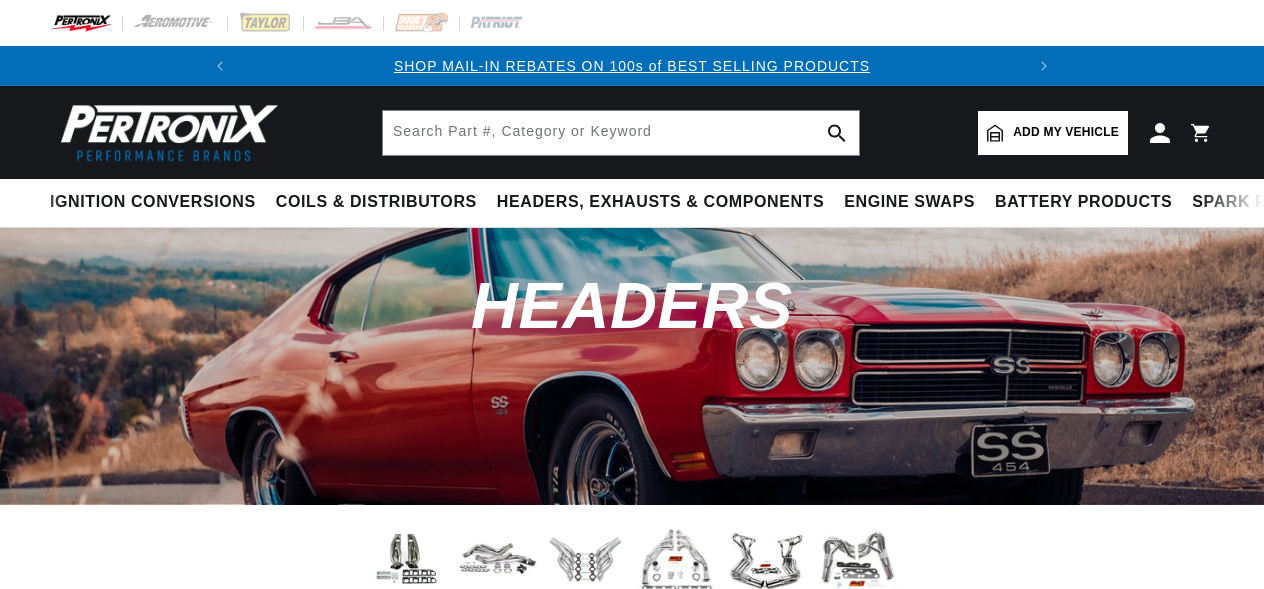 scroll, scrollTop: 0, scrollLeft: 0, axis: both 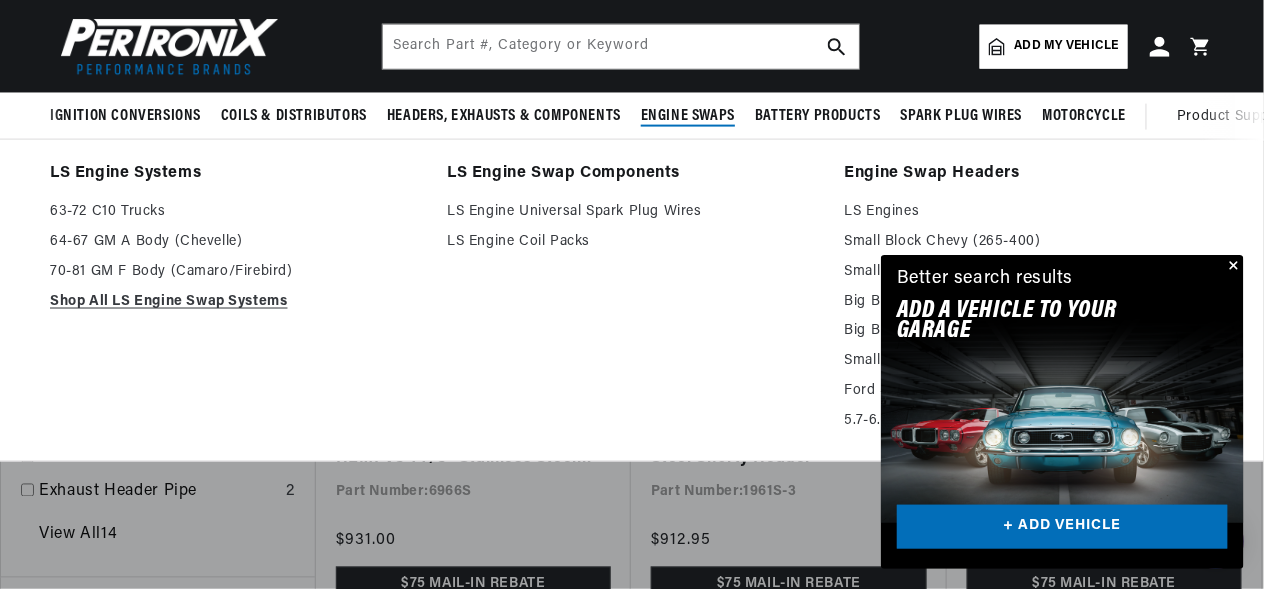 click on "Engine Swaps" at bounding box center [688, 116] 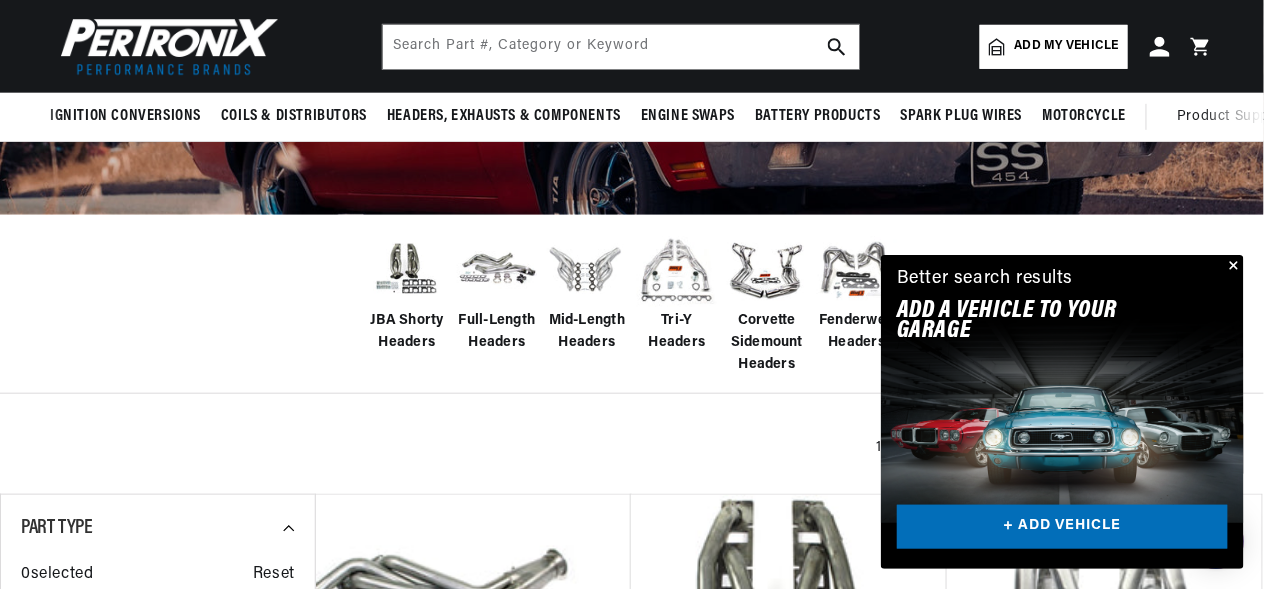 click at bounding box center (1232, 267) 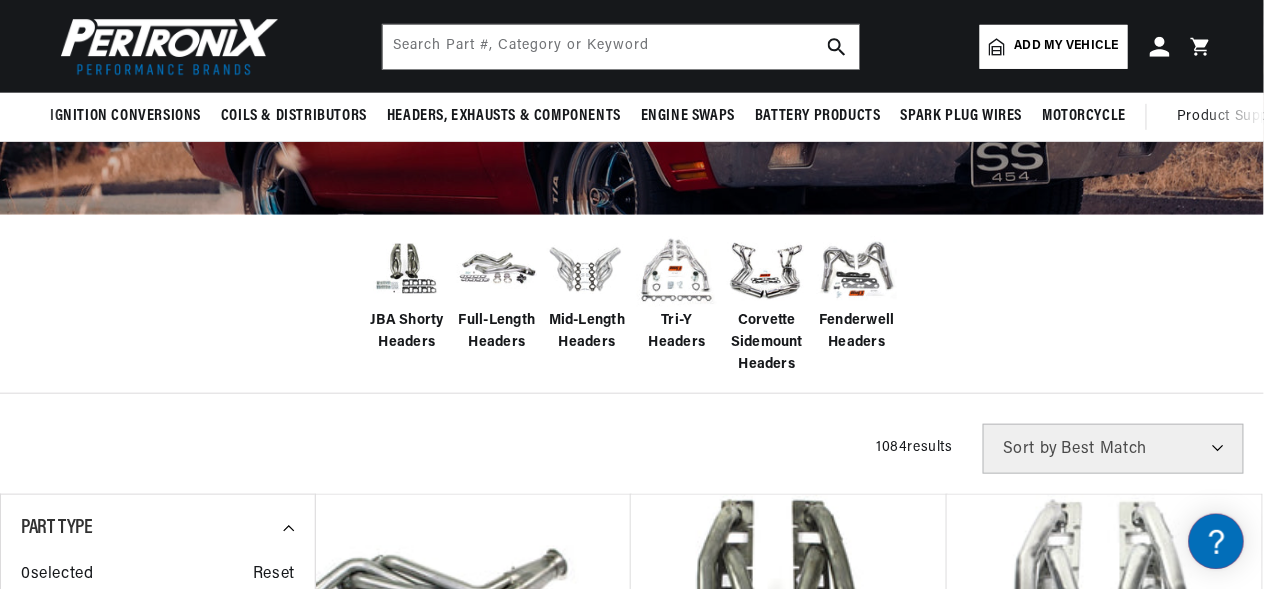 click on "Add my vehicle" at bounding box center (1067, 46) 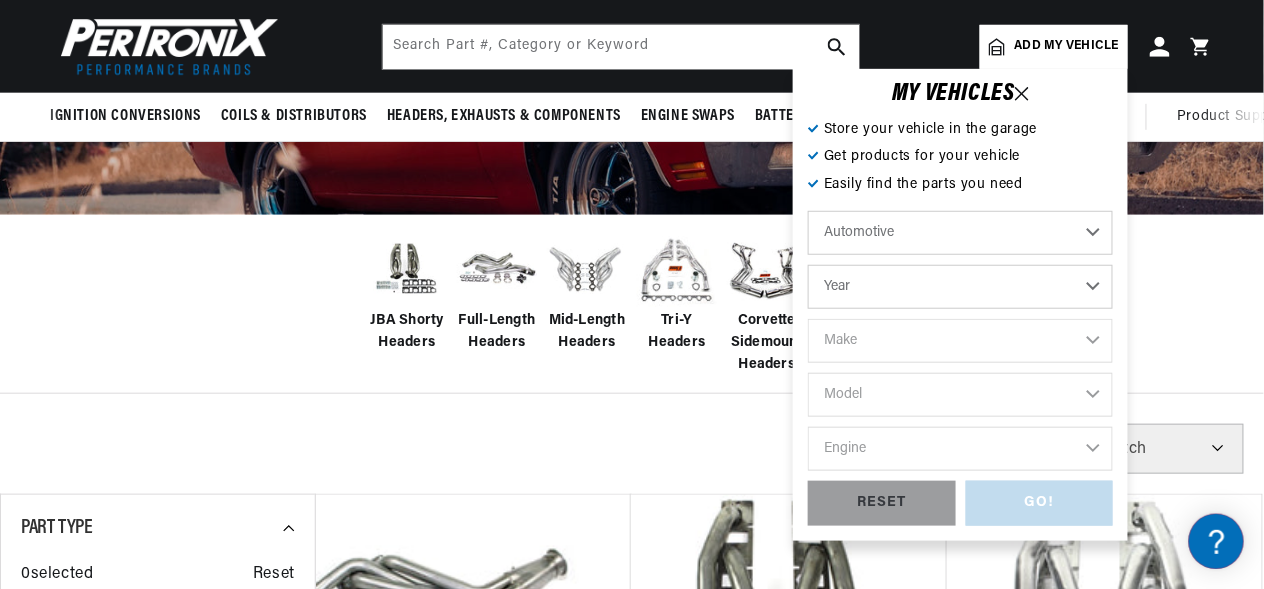 click on "Automotive
Agricultural
Industrial
Marine
Motorcycle" at bounding box center [960, 233] 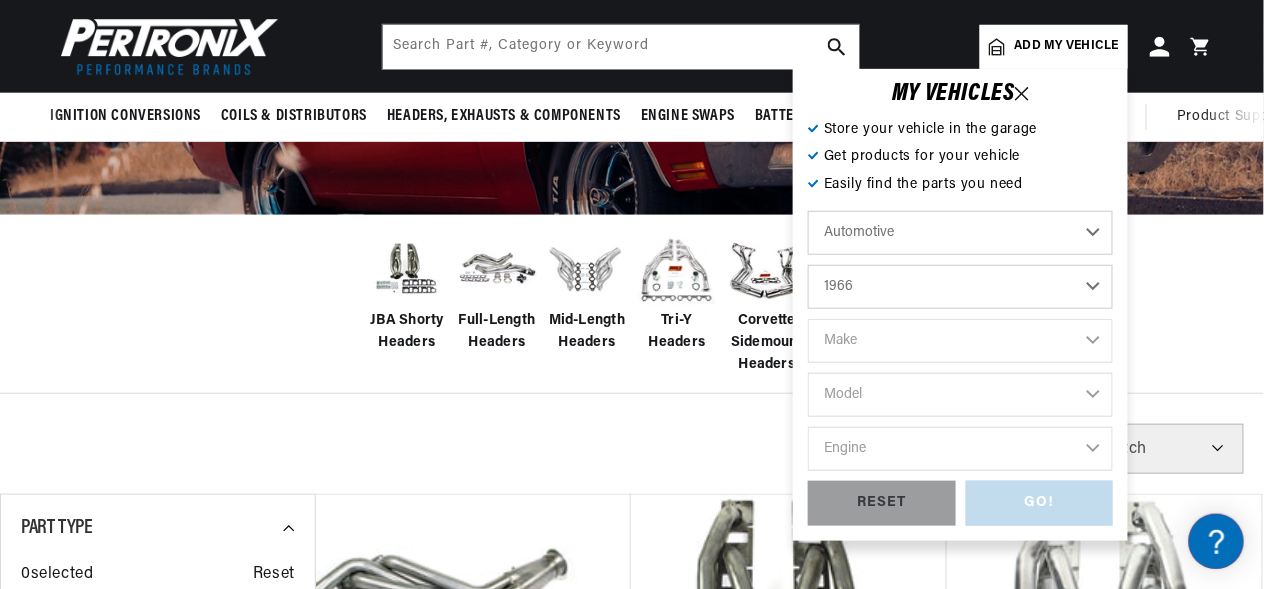 click on "Year
2022
2021
2020
2019
2018
2017
2016
2015
2014
2013
2012
2011
2010
2009
2008
2007
2006
2005
2004
2003
2002
2001
2000
1999
1998
1997
1996
1995
1994
1993
1992
1991
1990
1989
1988
1987
1986 1985" at bounding box center (960, 287) 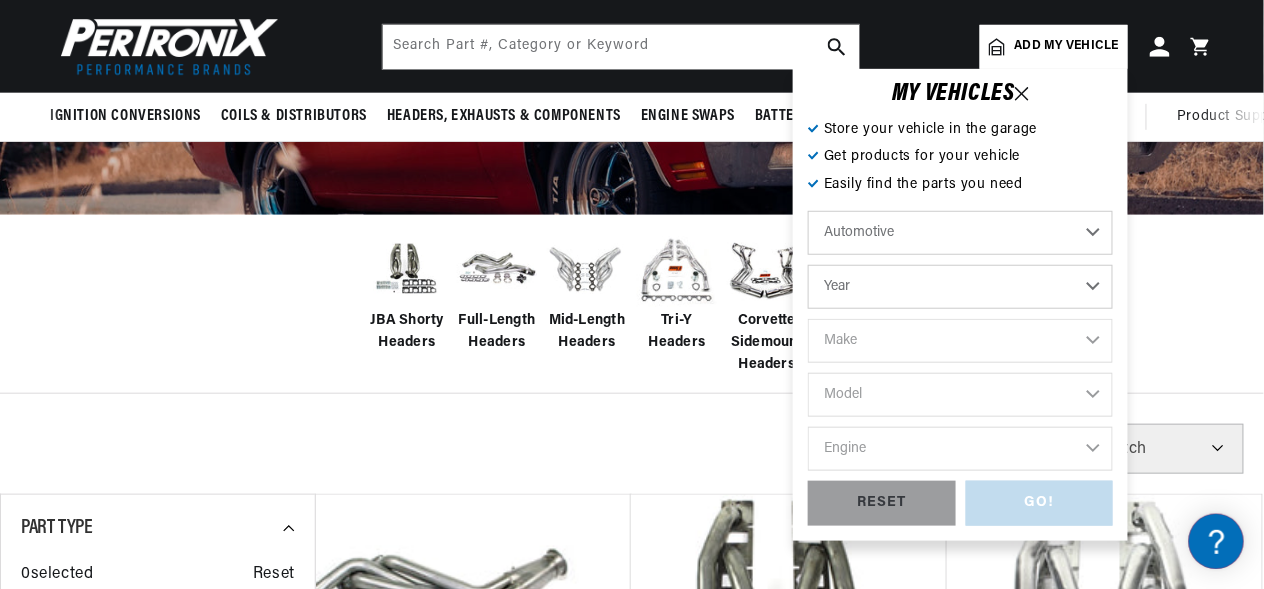 select on "1966" 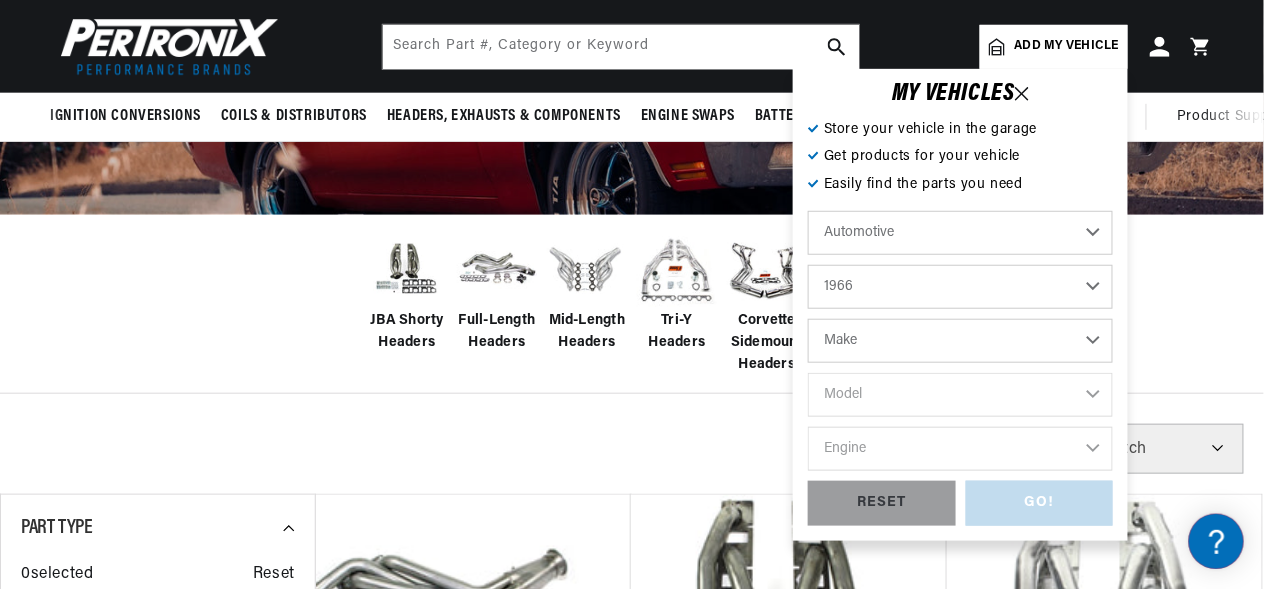 click on "Make
Alfa Romeo
American Motors
Aston Martin
Austin
Austin Healey
Avanti
Bentley
Buick
Cadillac
Checker
Chevrolet
Chrysler
Dodge
Ferrari
Ford
Ford (Europe)
GMC
Gordon-Keeble
IHC Truck
International
Jaguar
Jeep
Lamborghini
Lancia
Lincoln
Lotus
Maserati
Mercedes-Benz
Mercury
MG
Military Vehicles
Morris Nissan" at bounding box center (960, 341) 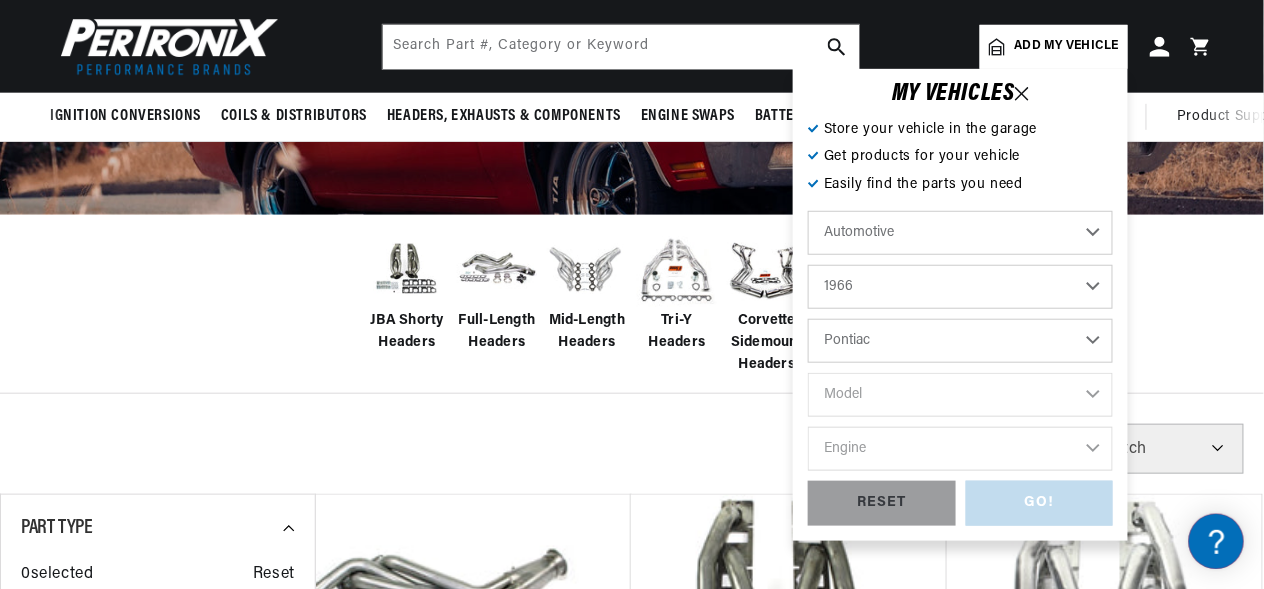 click on "Make
Alfa Romeo
American Motors
Aston Martin
Austin
Austin Healey
Avanti
Bentley
Buick
Cadillac
Checker
Chevrolet
Chrysler
Dodge
Ferrari
Ford
Ford (Europe)
GMC
Gordon-Keeble
IHC Truck
International
Jaguar
Jeep
Lamborghini
Lancia
Lincoln
Lotus
Maserati
Mercedes-Benz
Mercury
MG
Military Vehicles
Morris Nissan" at bounding box center [960, 341] 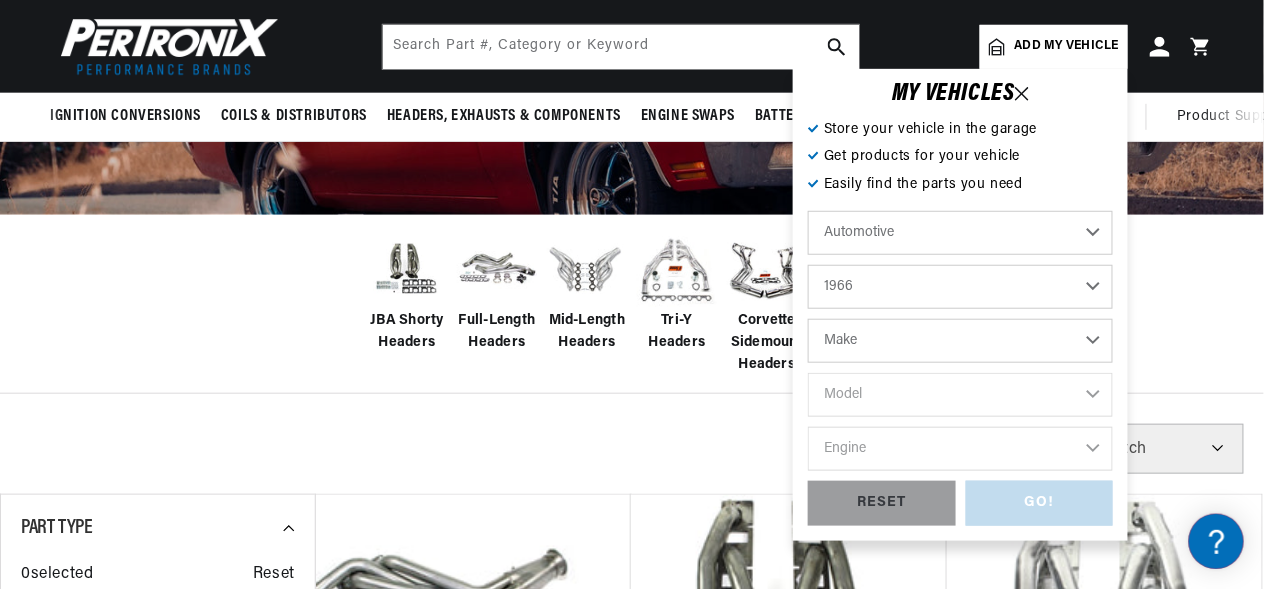 select on "Pontiac" 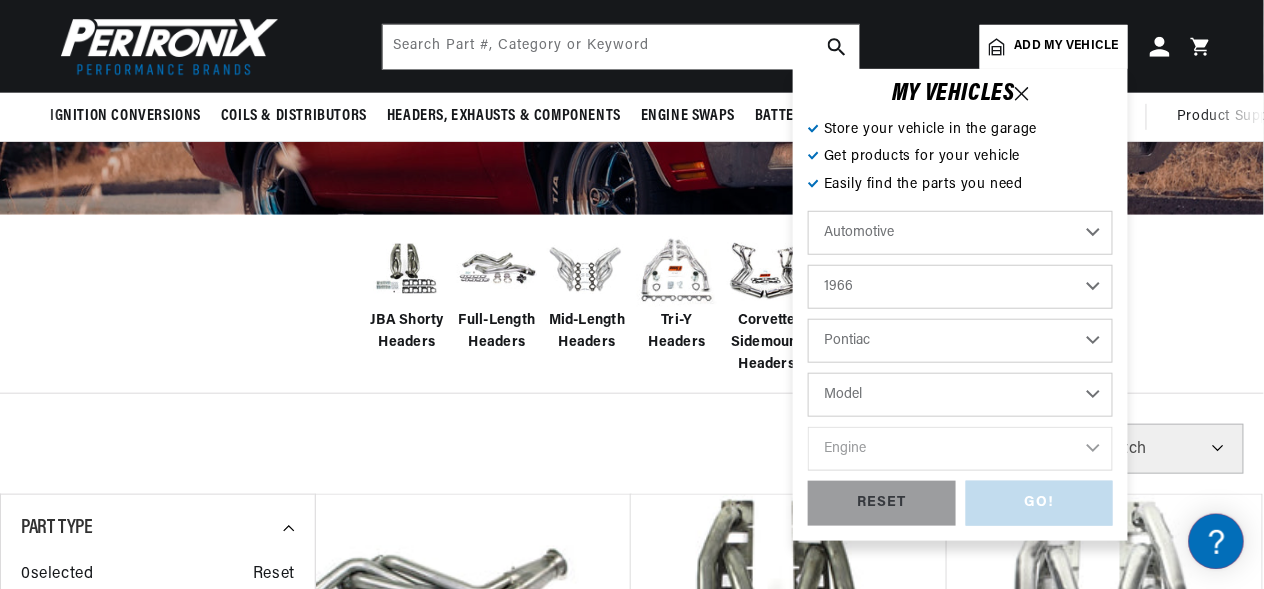scroll, scrollTop: 0, scrollLeft: 746, axis: horizontal 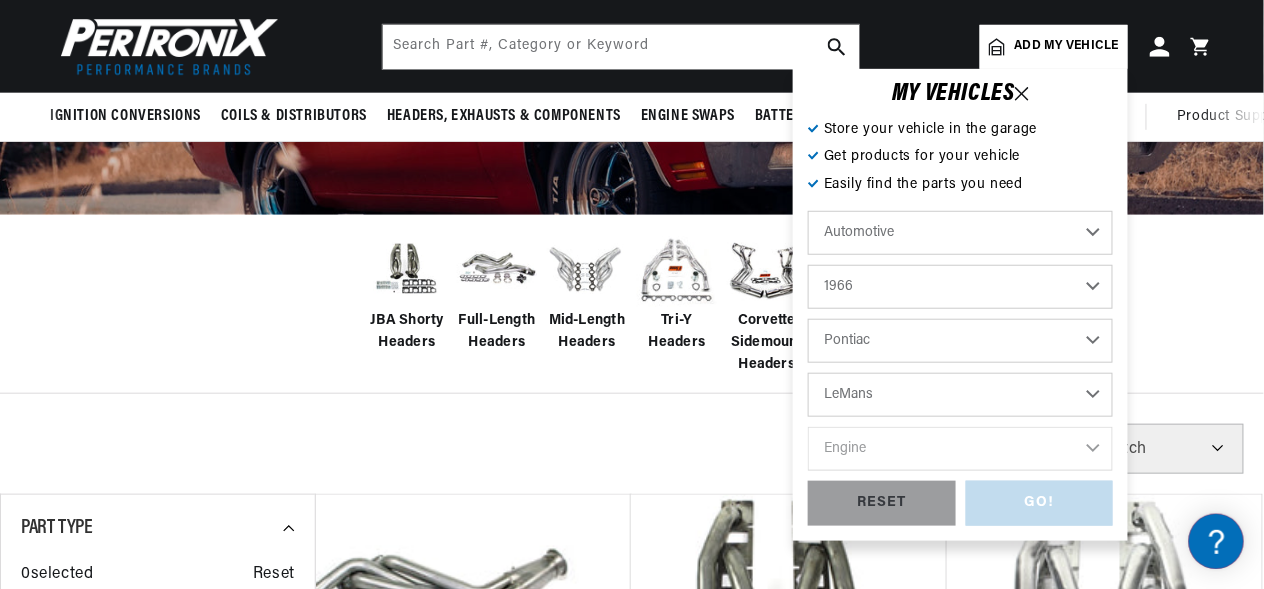 click on "Model
Acadian
Beaumont
Bonneville
Catalina
Grand Prix
GTO
Laurentian
LeMans
Parisienne
Star Chief
Strato-Chief
Tempest" at bounding box center [960, 395] 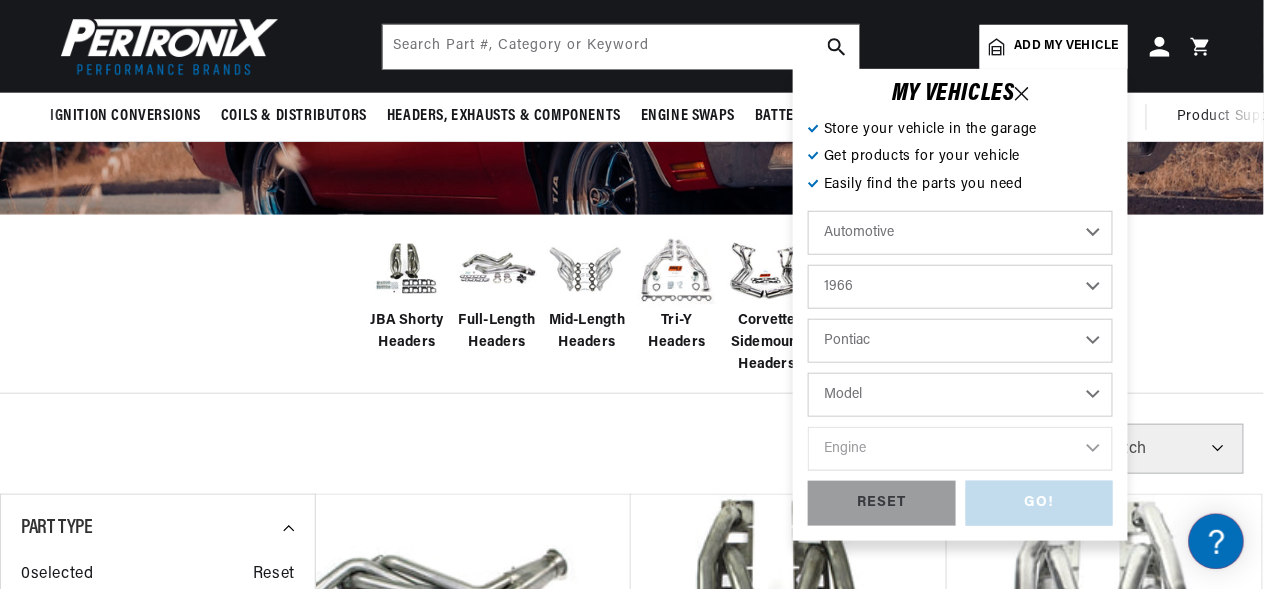 select on "LeMans" 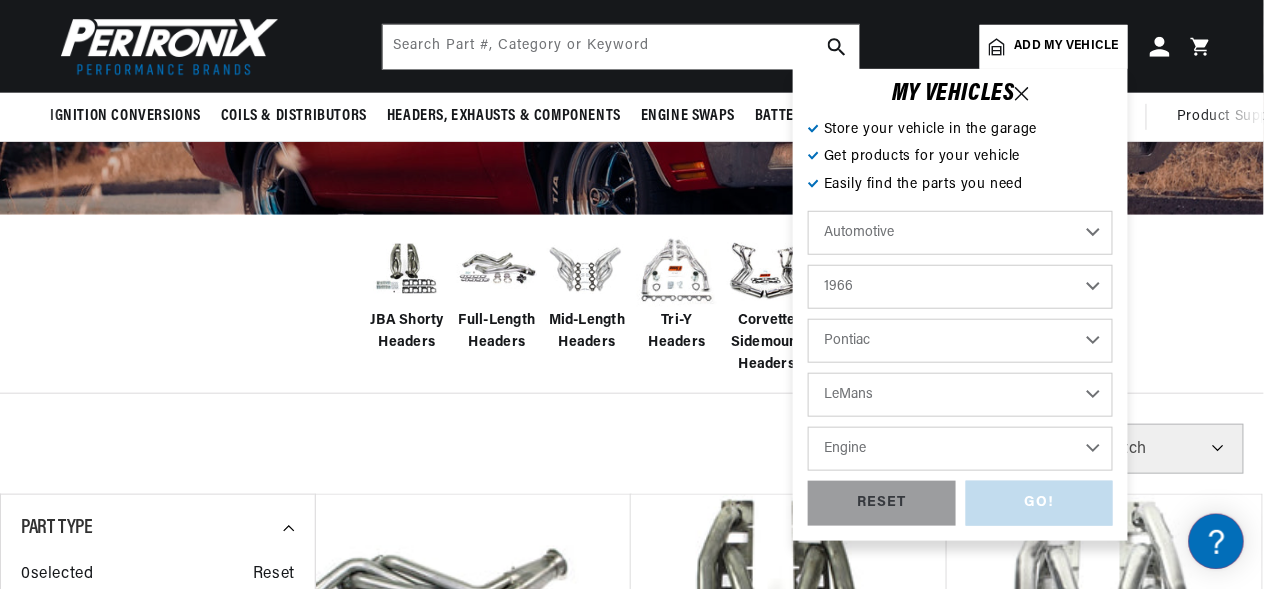 click on "Engine
3.5L
5.7L
6.6L
7.5L
230cid / 3.8L
250cid / 4.1L
326cid / 5.3L
327cid / 5.3L" at bounding box center (960, 449) 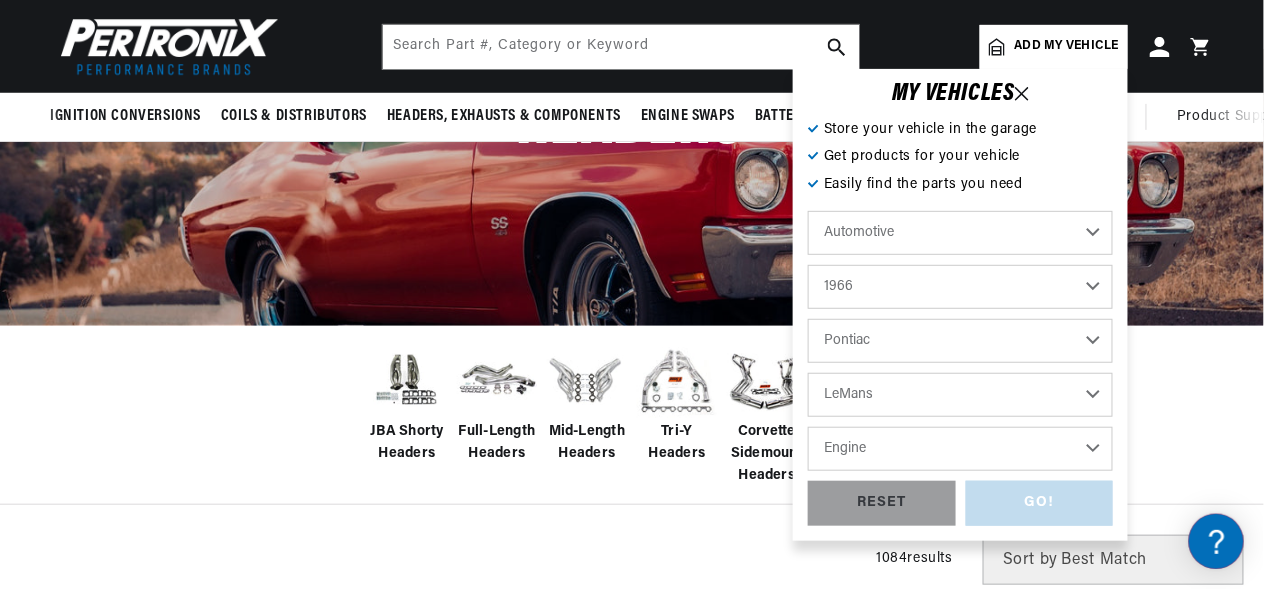 scroll, scrollTop: 136, scrollLeft: 0, axis: vertical 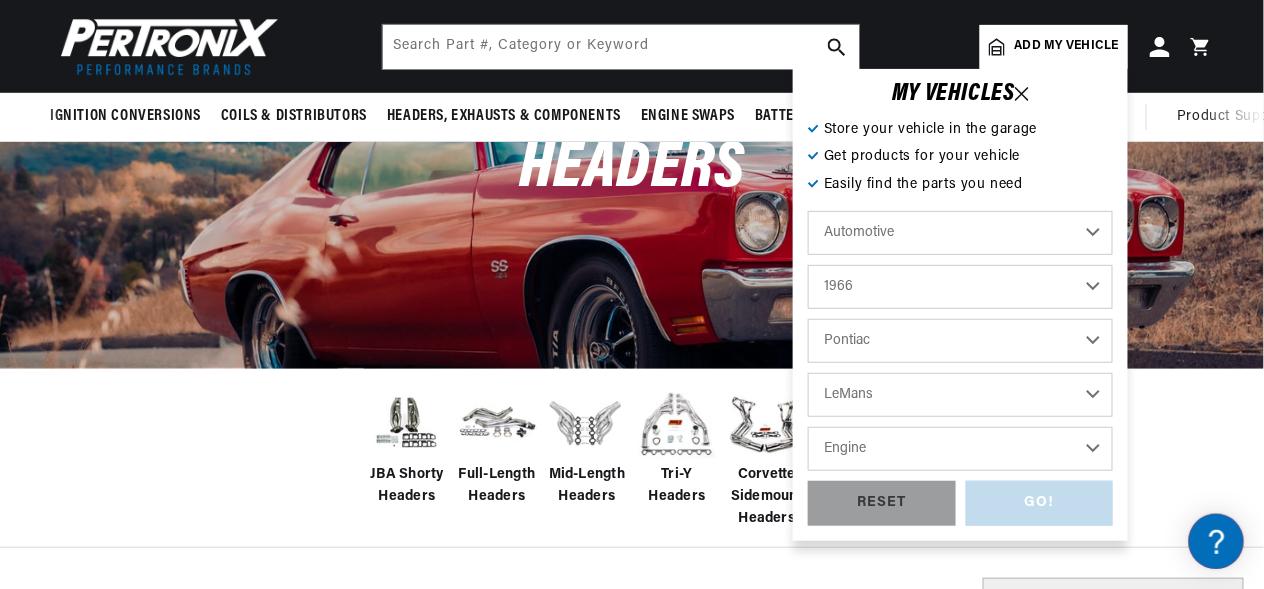 click on "Engine
3.5L
5.7L
6.6L
7.5L
230cid / 3.8L
250cid / 4.1L
326cid / 5.3L
327cid / 5.3L" at bounding box center (960, 449) 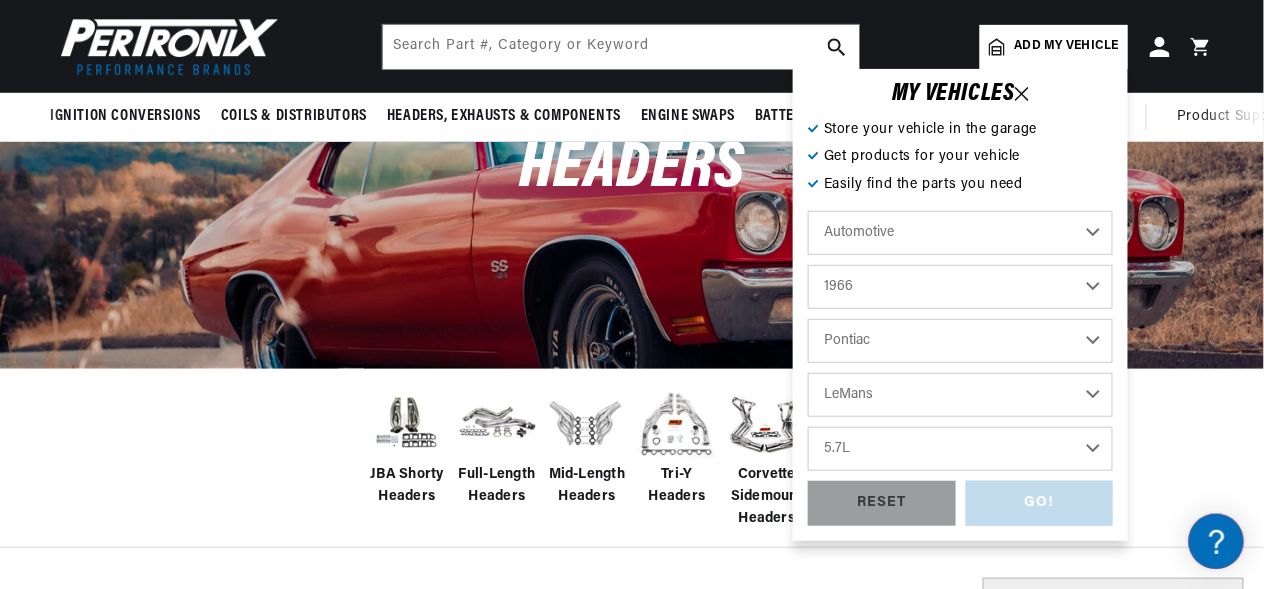 click on "Engine
3.5L
5.7L
6.6L
7.5L
230cid / 3.8L
250cid / 4.1L
326cid / 5.3L
327cid / 5.3L" at bounding box center [960, 449] 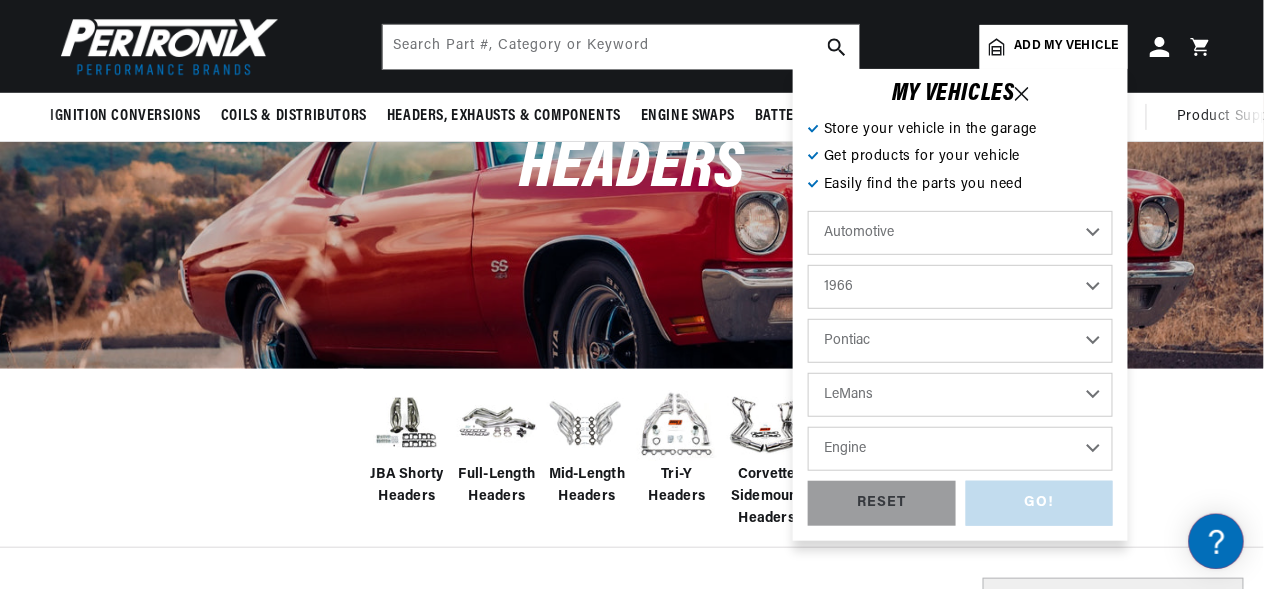 select on "5.7L" 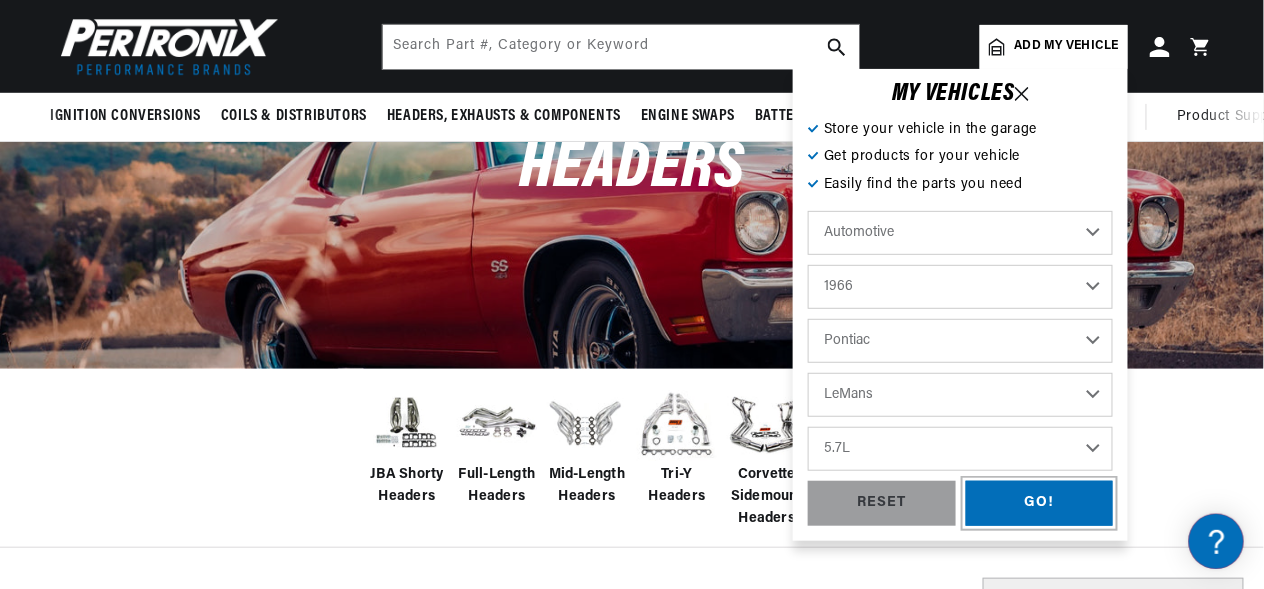 click on "GO!" at bounding box center [1040, 503] 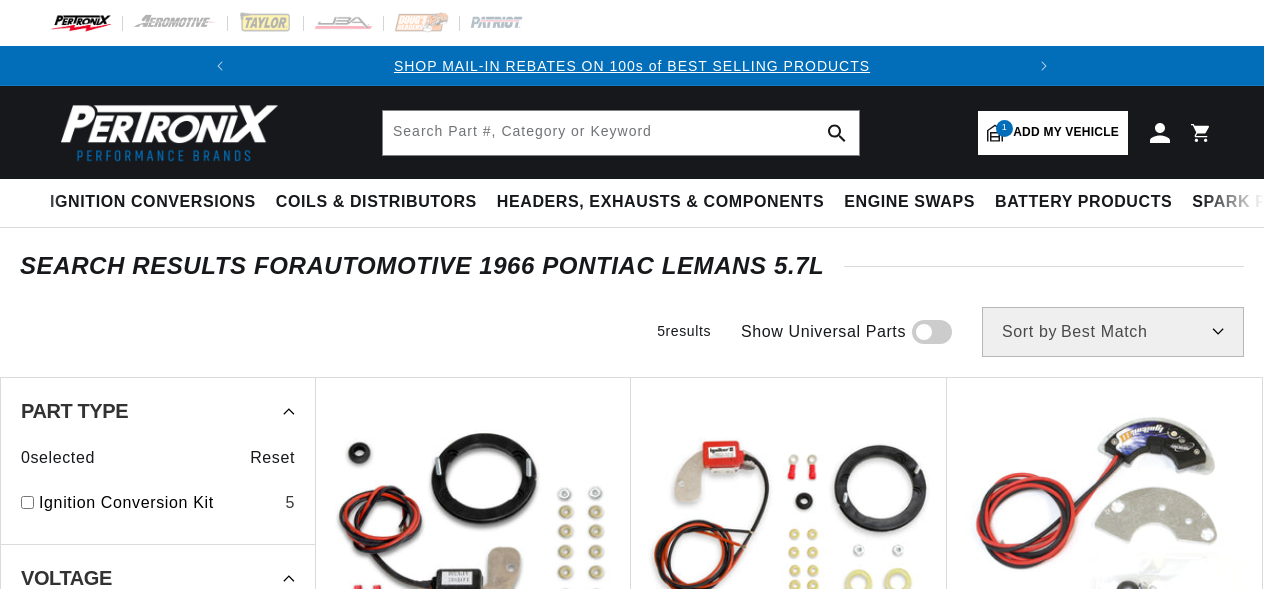 scroll, scrollTop: 0, scrollLeft: 0, axis: both 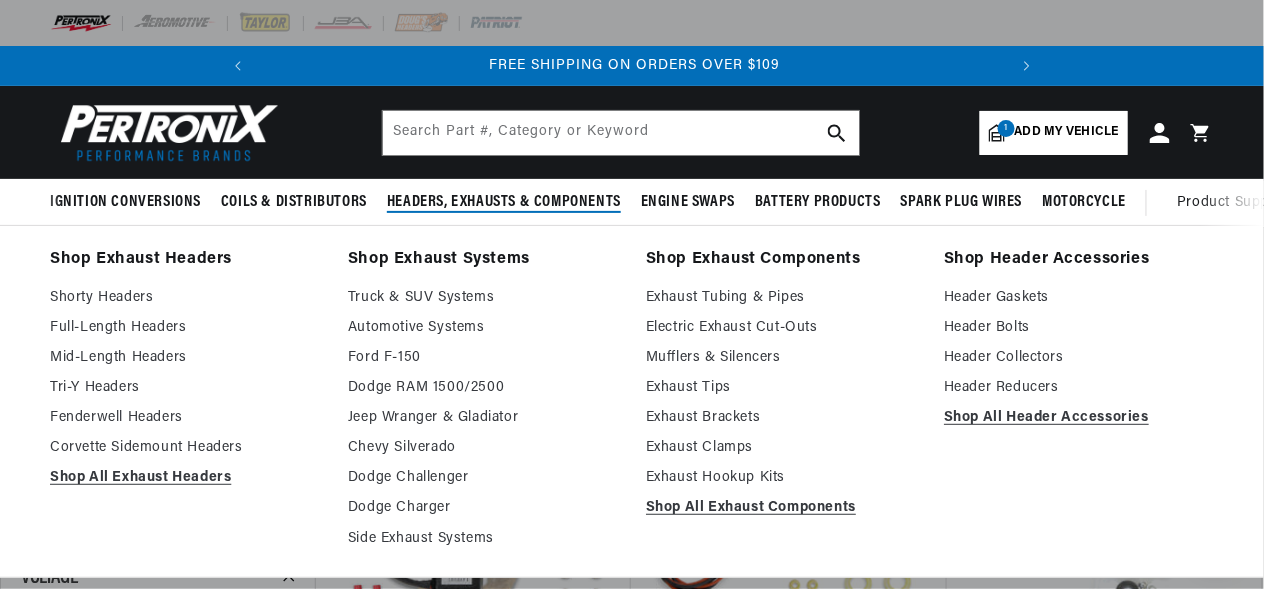click on "Headers, Exhausts & Components" at bounding box center [504, 202] 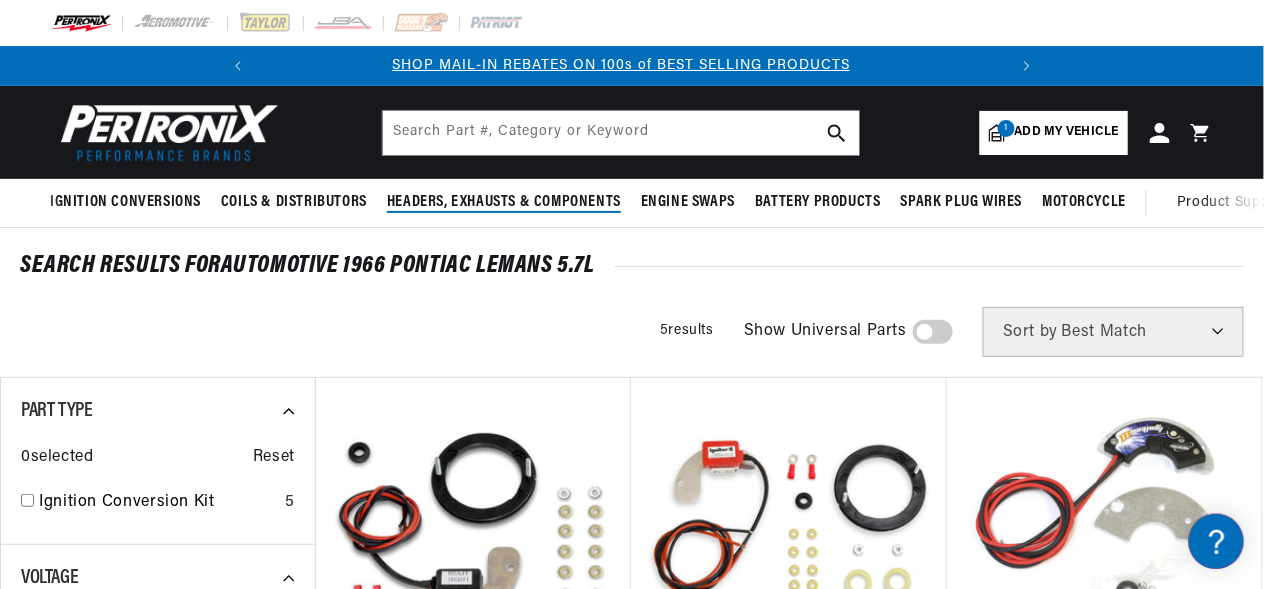 scroll, scrollTop: 0, scrollLeft: 0, axis: both 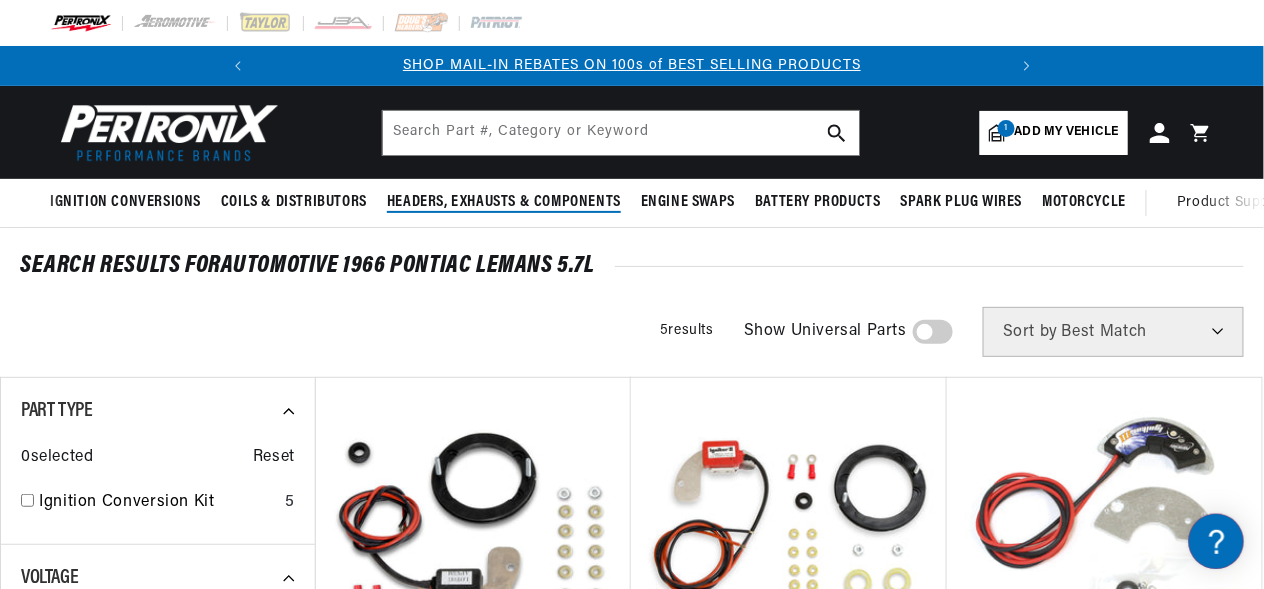 click on "Headers, Exhausts & Components" at bounding box center [504, 202] 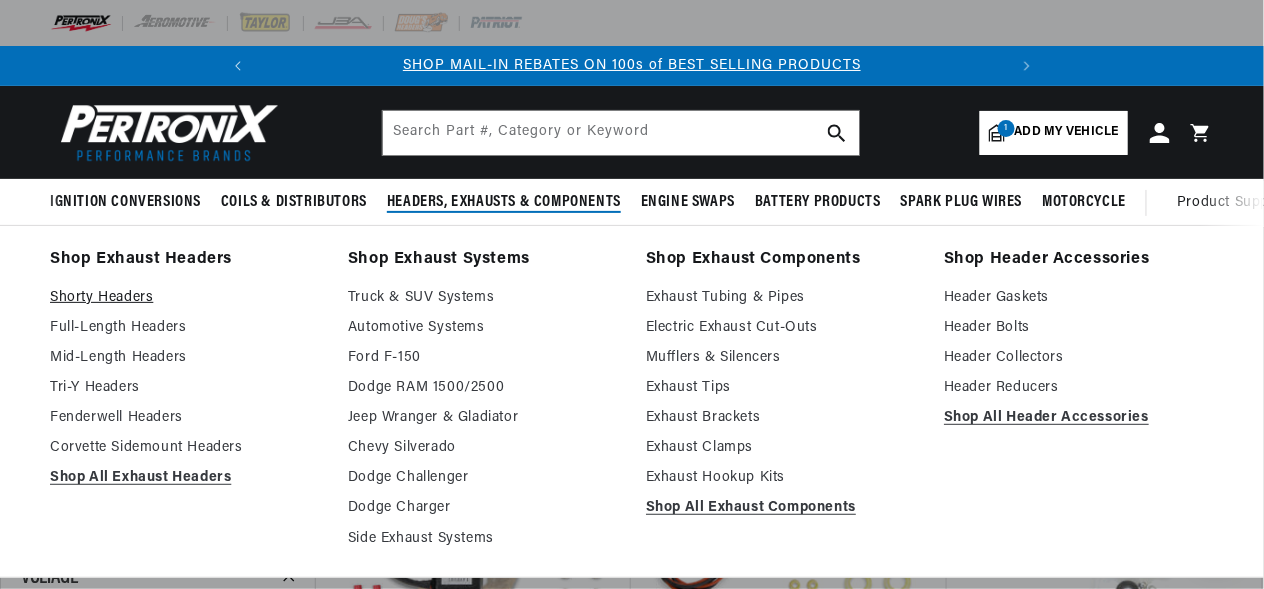 click on "Shorty Headers" at bounding box center [185, 298] 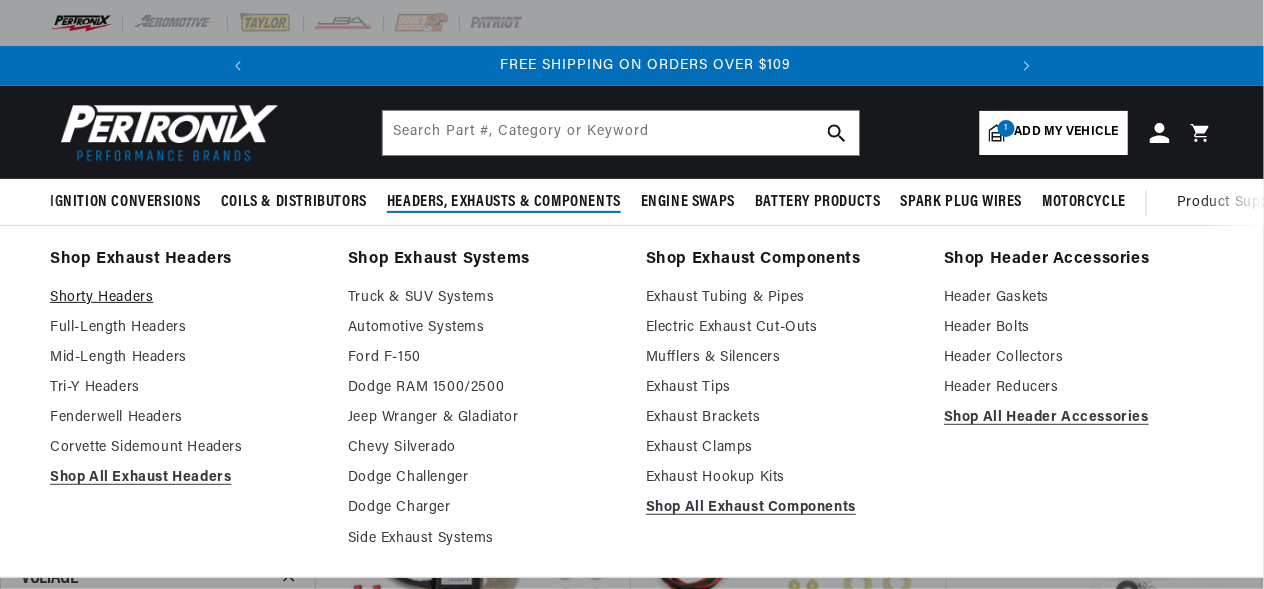 scroll, scrollTop: 0, scrollLeft: 746, axis: horizontal 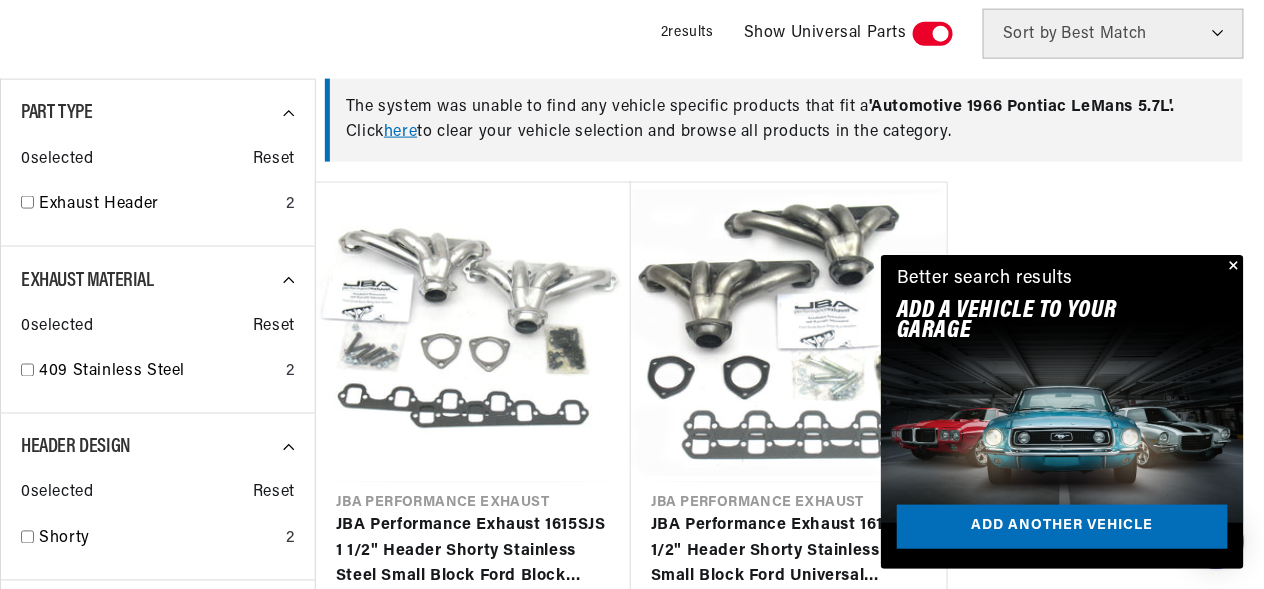 click at bounding box center (1232, 267) 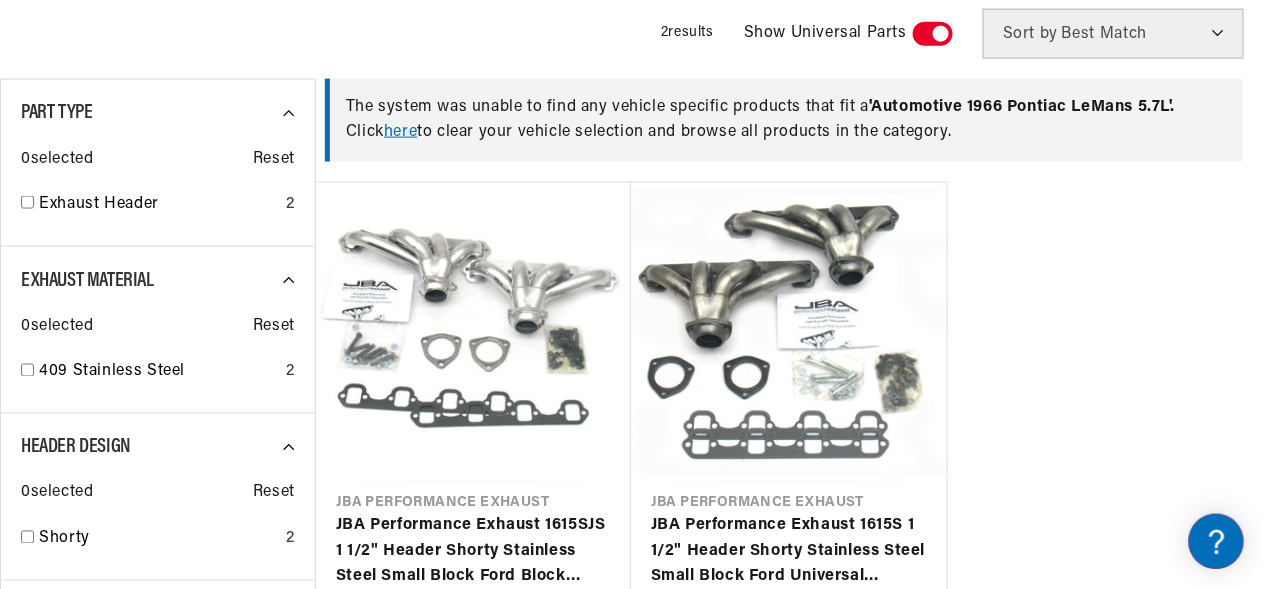 scroll, scrollTop: 0, scrollLeft: 746, axis: horizontal 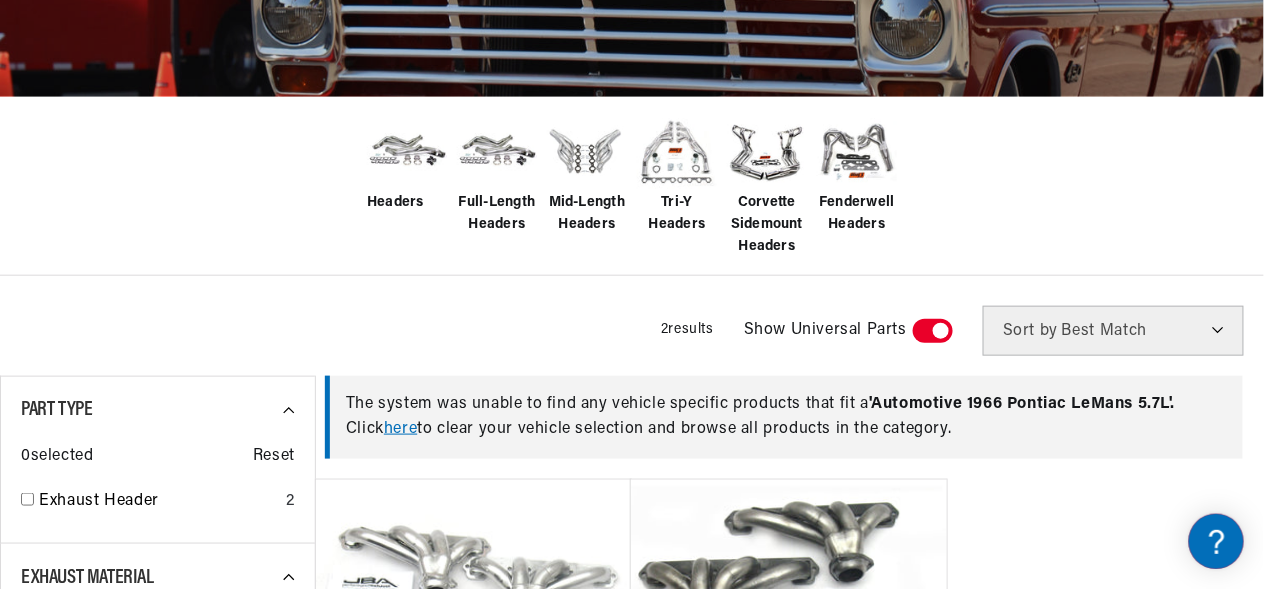 click at bounding box center (407, 151) 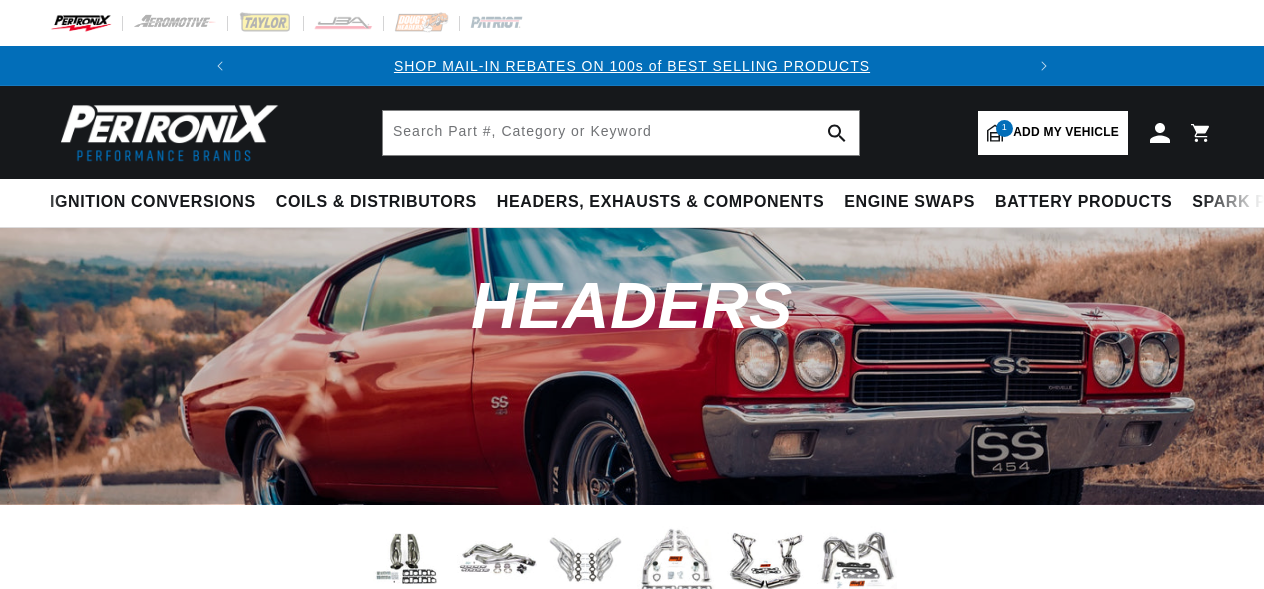 scroll, scrollTop: 0, scrollLeft: 0, axis: both 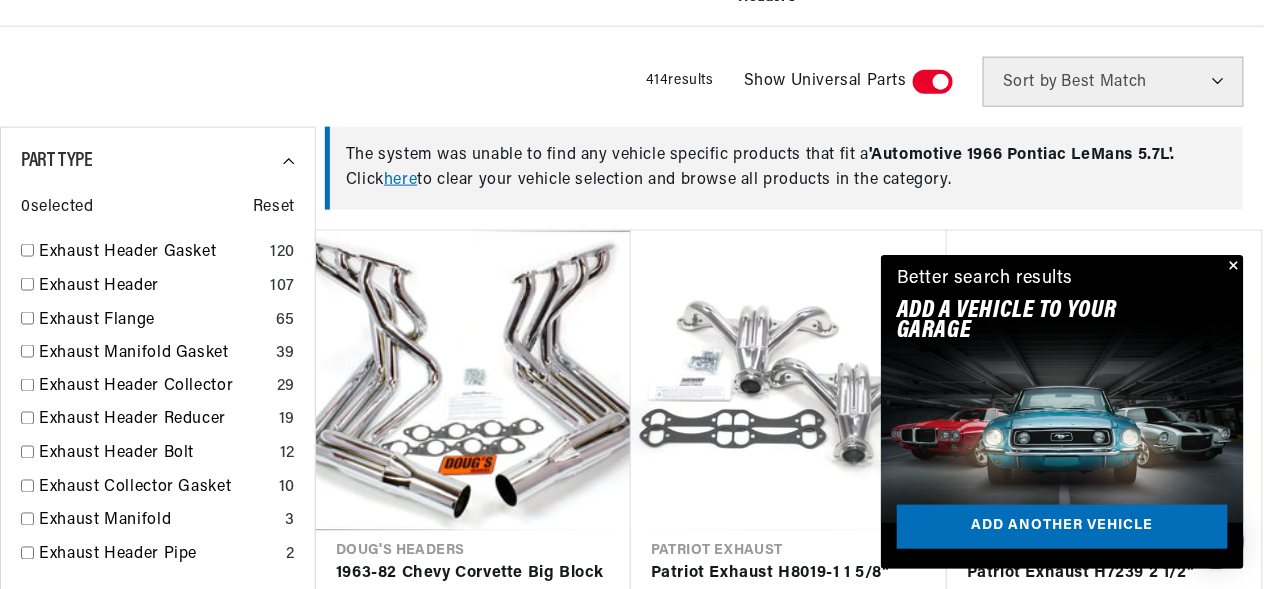 click at bounding box center (1232, 267) 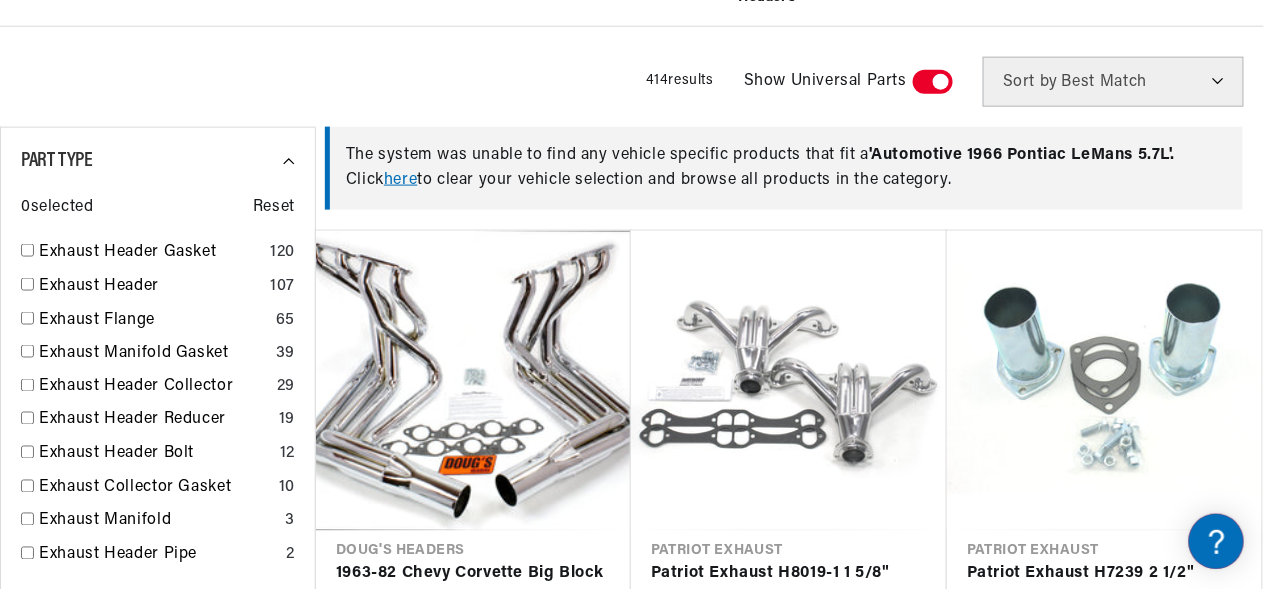 scroll, scrollTop: 0, scrollLeft: 746, axis: horizontal 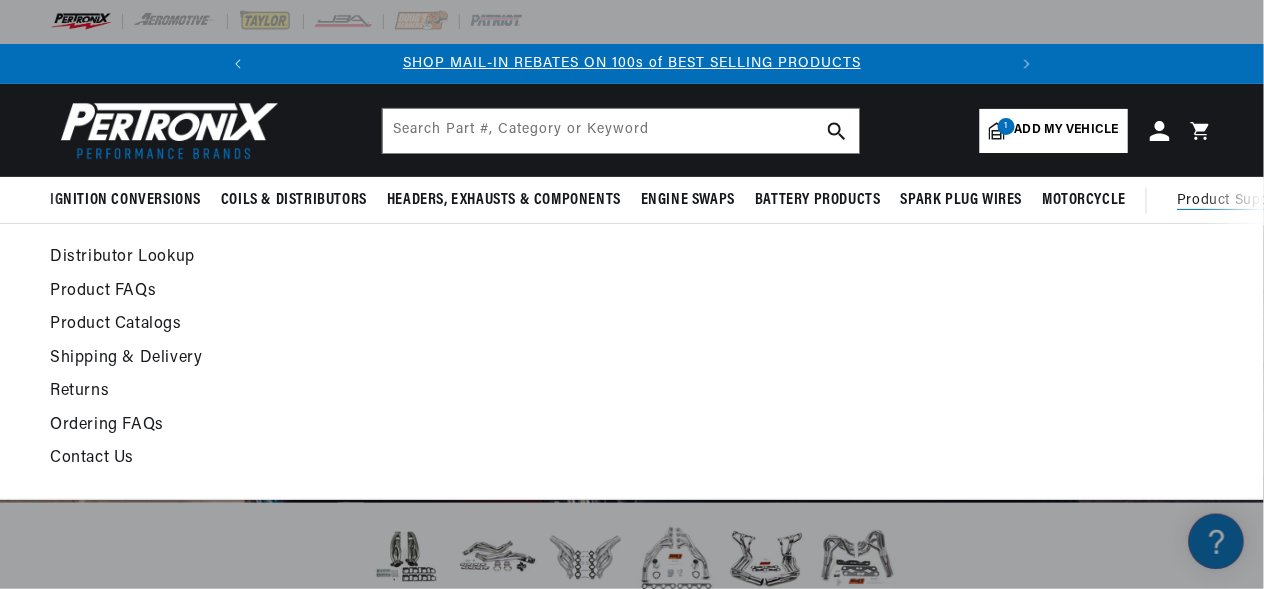 click on "Product Support" at bounding box center (1232, 201) 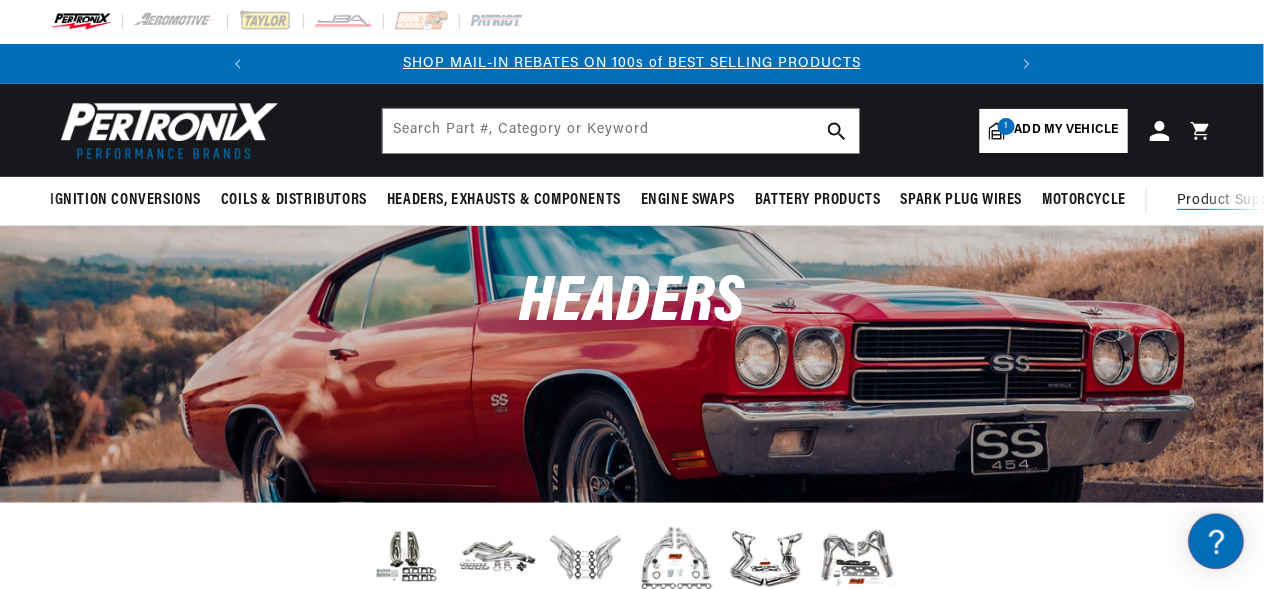 click on "Product Support" at bounding box center [1232, 201] 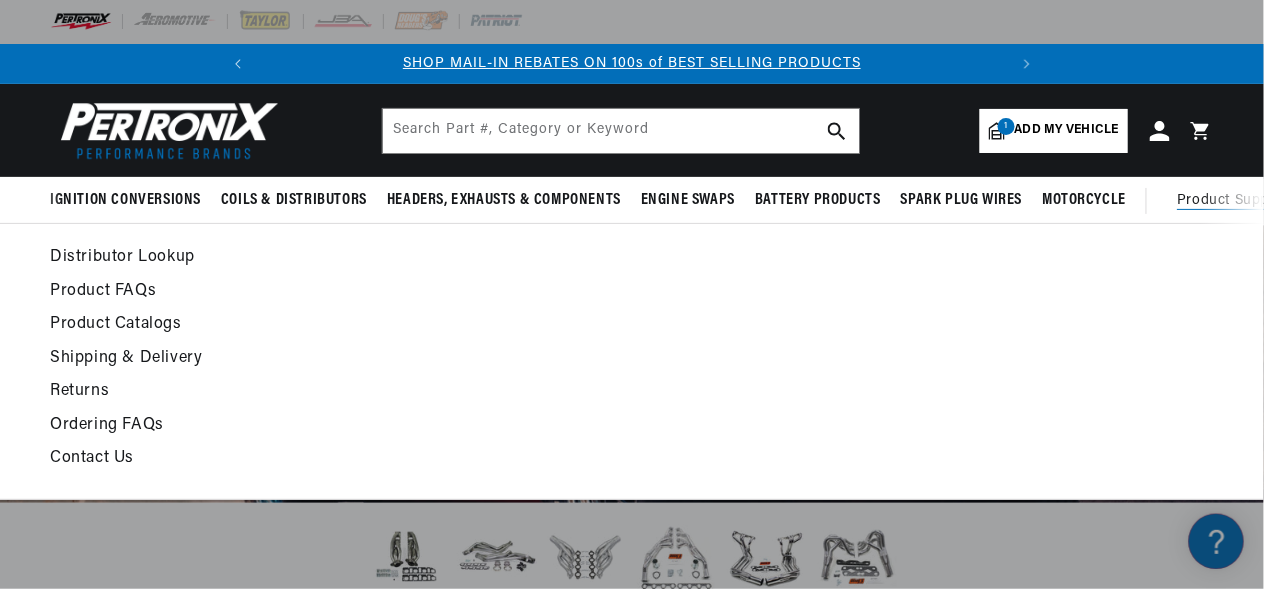 click on "Product Support" at bounding box center (1232, 201) 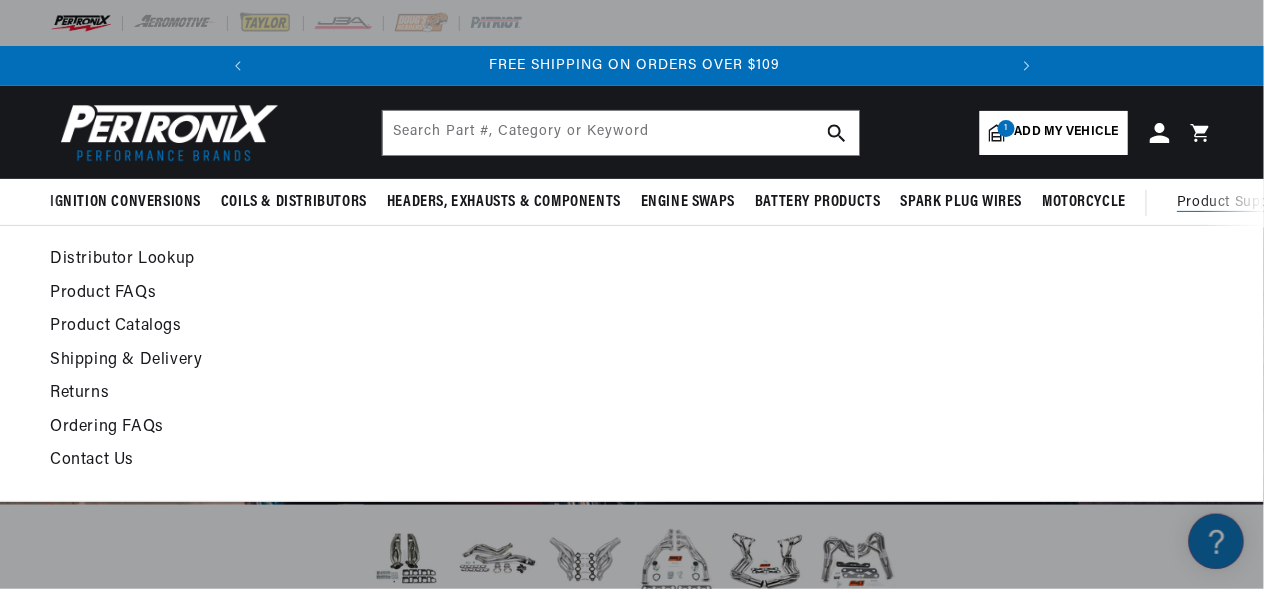 click on "Product Support" at bounding box center (1232, 203) 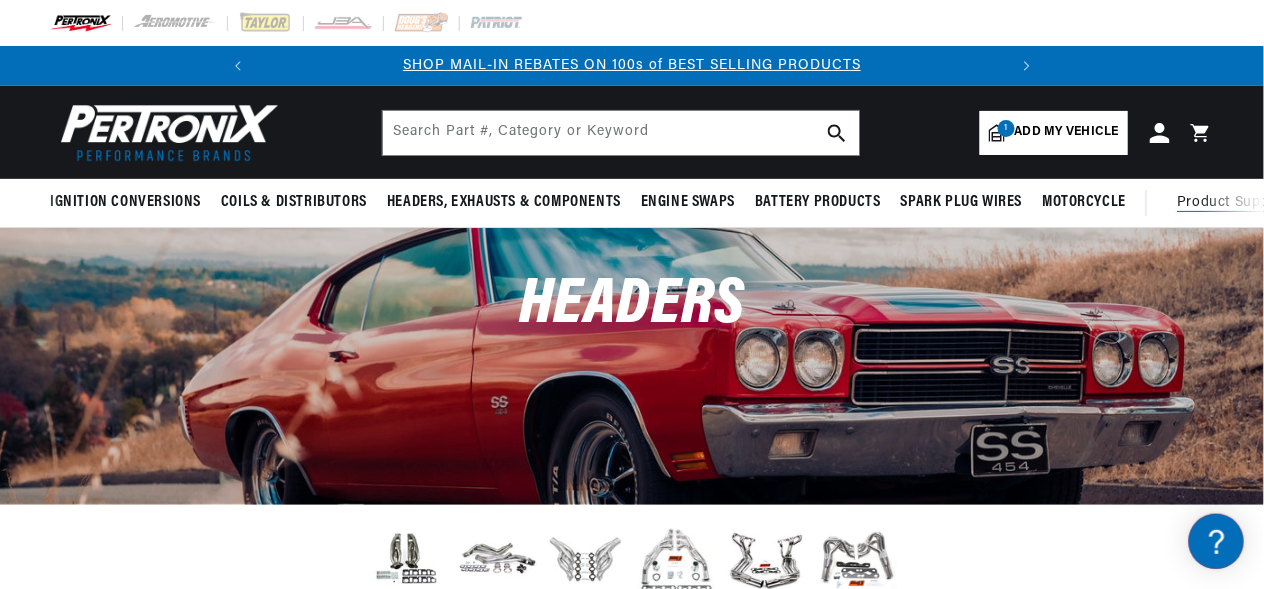 click on "Product Support" at bounding box center [1232, 203] 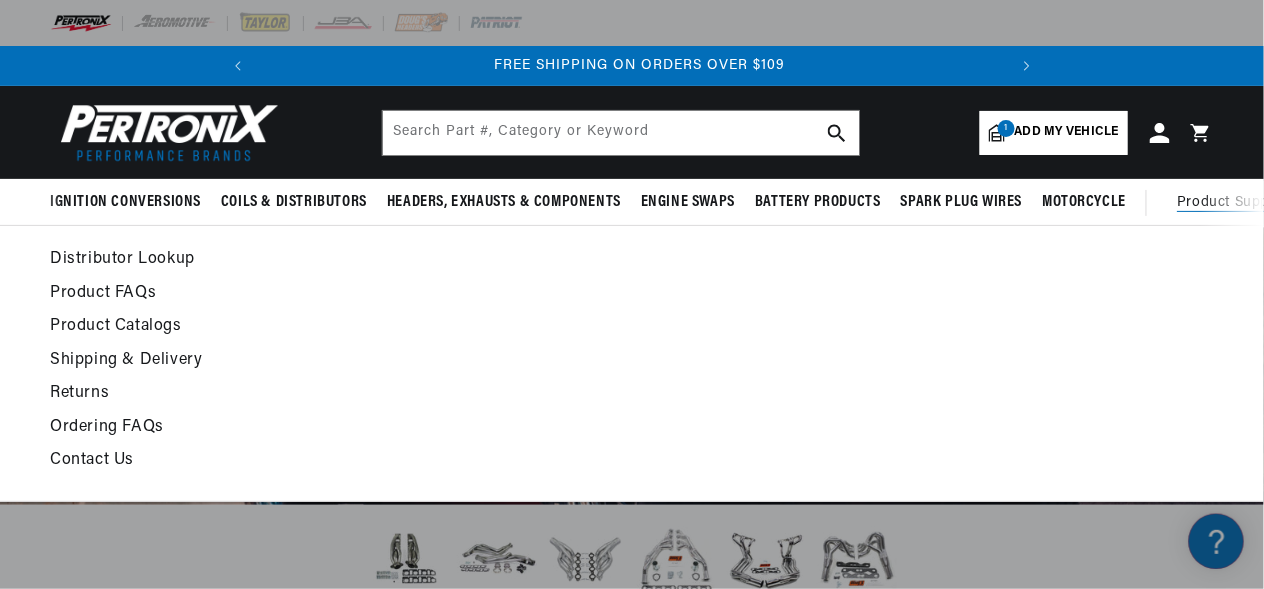 scroll, scrollTop: 0, scrollLeft: 746, axis: horizontal 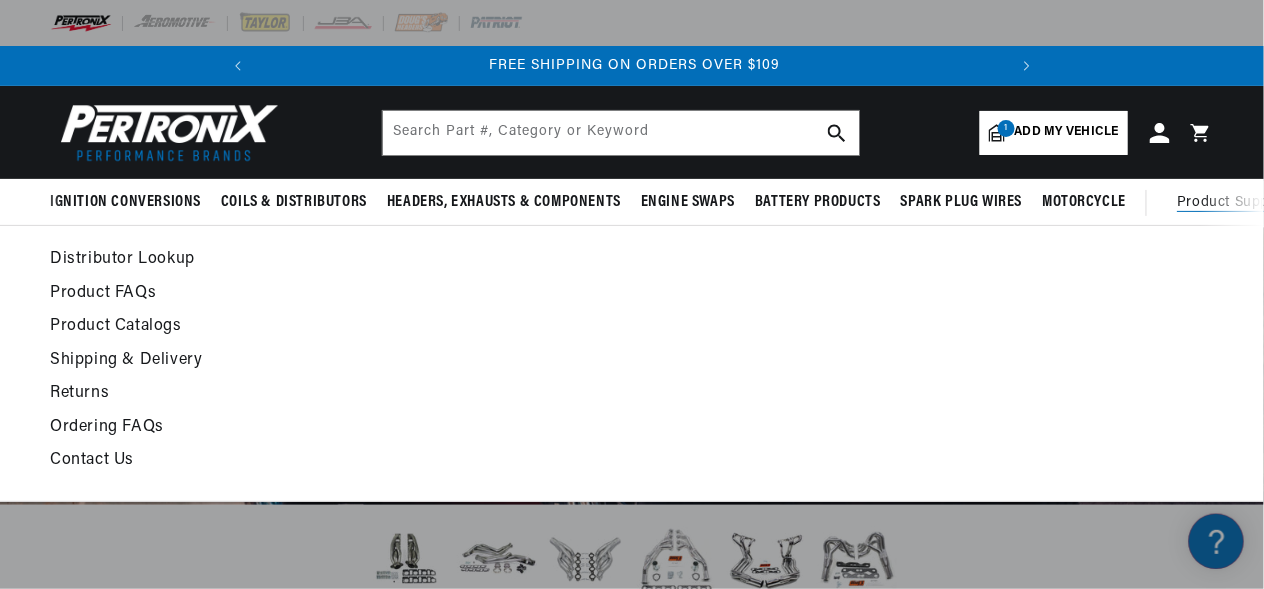 click on "Product Support" at bounding box center (1232, 203) 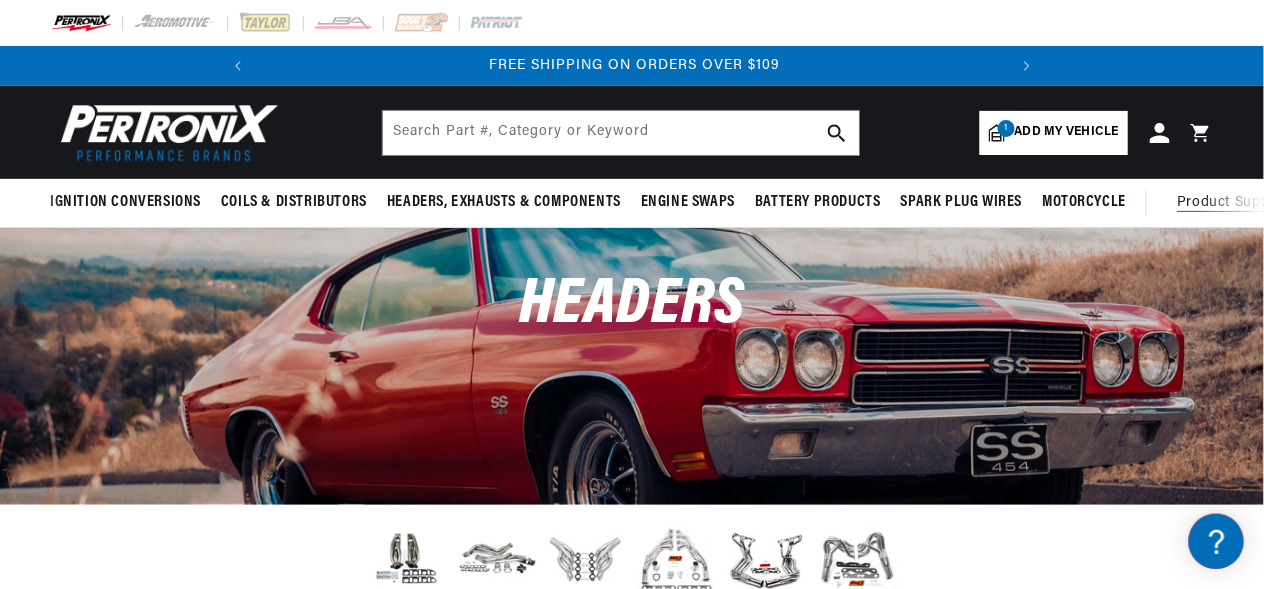 click on "Product Support" at bounding box center [1232, 203] 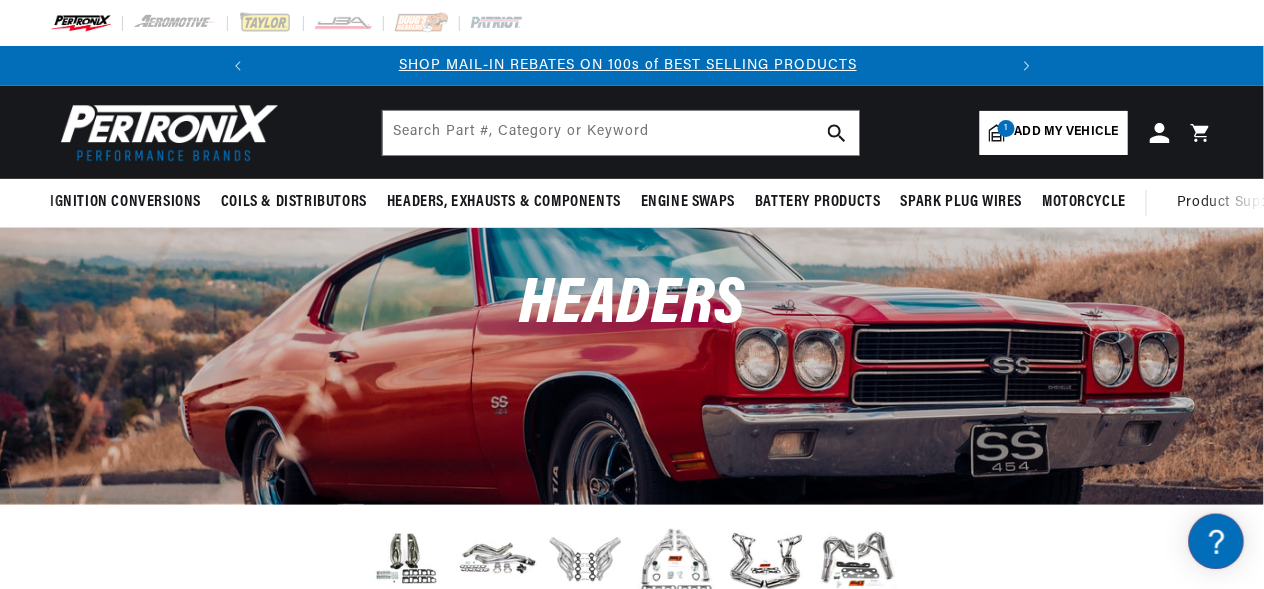 scroll, scrollTop: 0, scrollLeft: 0, axis: both 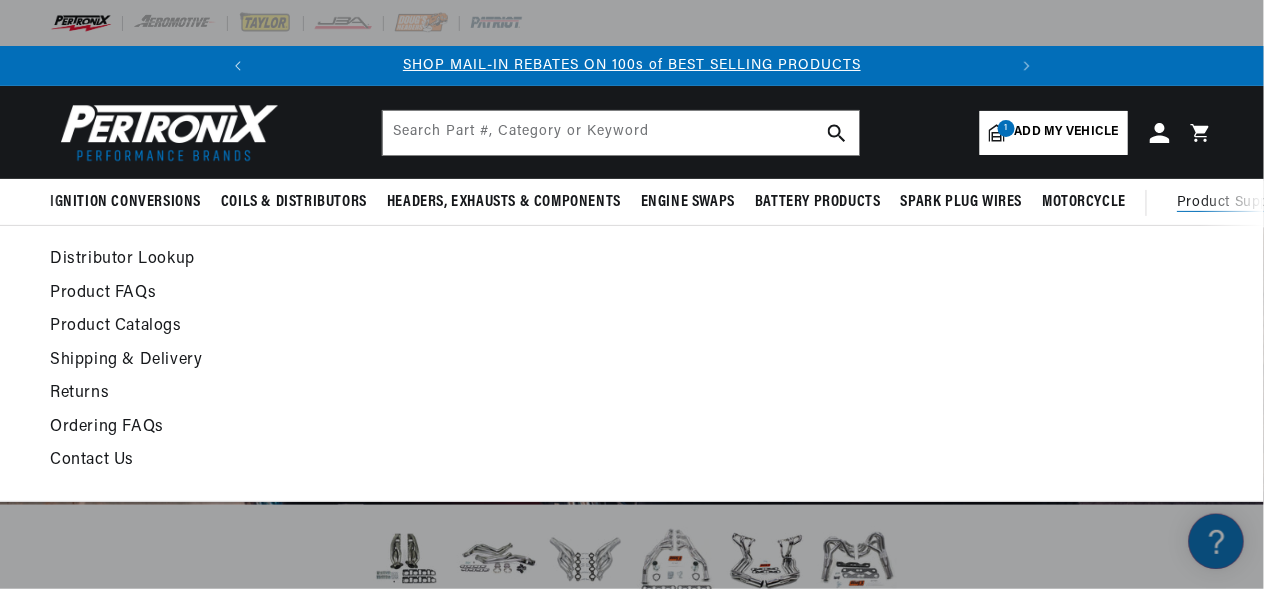 click on "Product Support" at bounding box center (1232, 203) 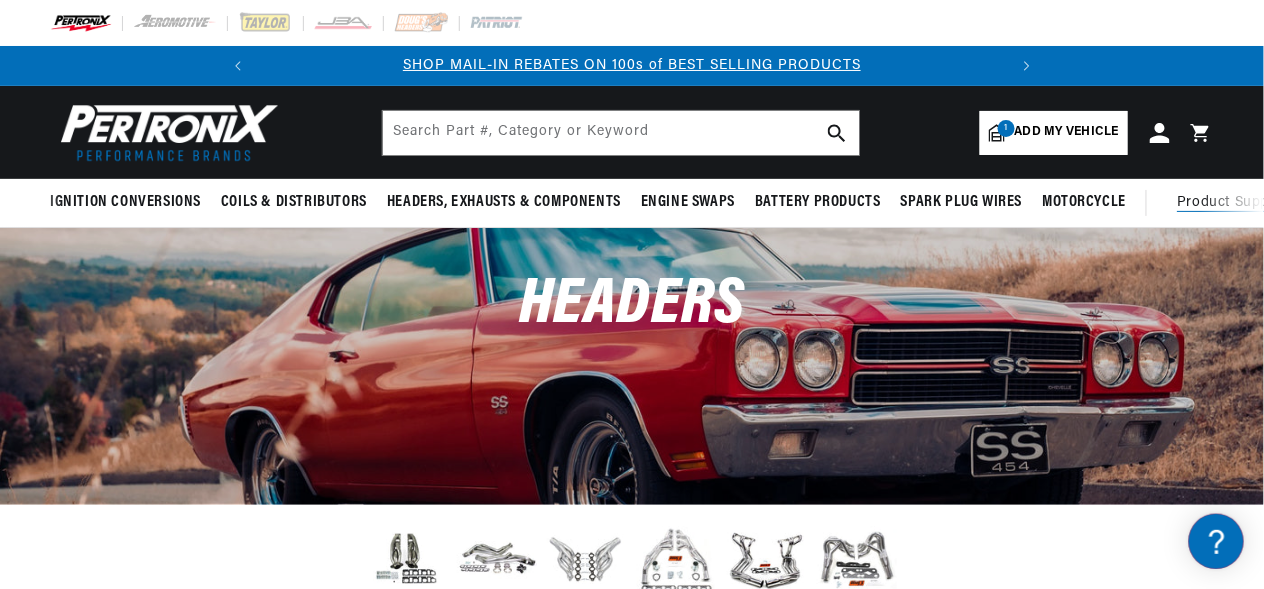 click on "Product Support" at bounding box center (1232, 203) 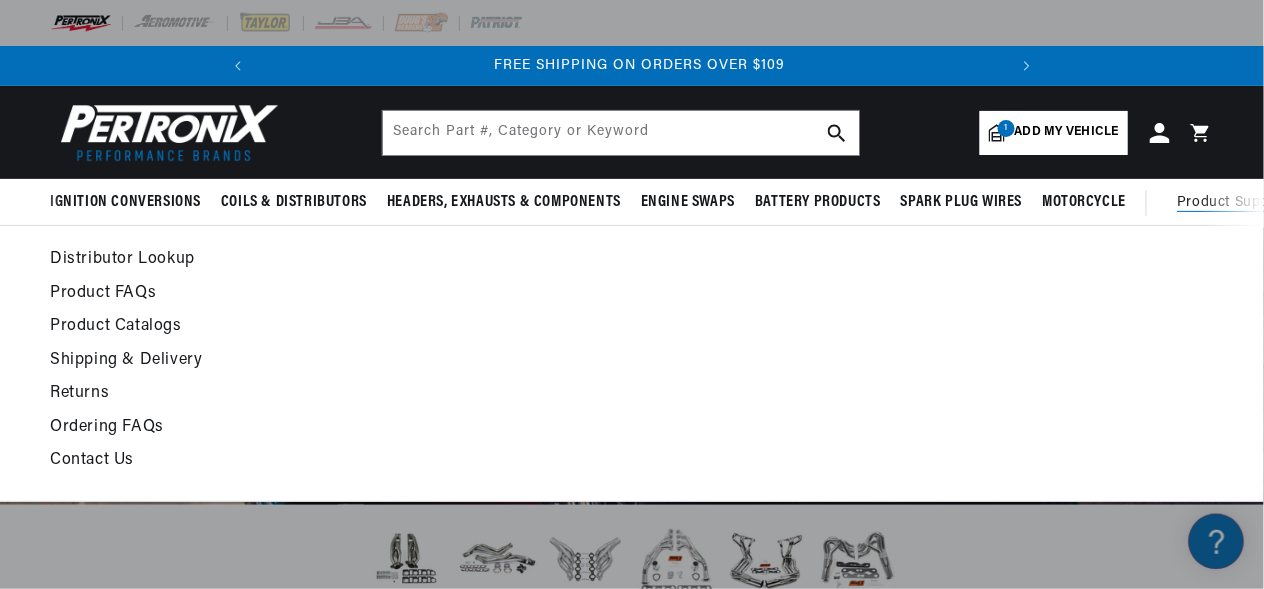 scroll, scrollTop: 0, scrollLeft: 746, axis: horizontal 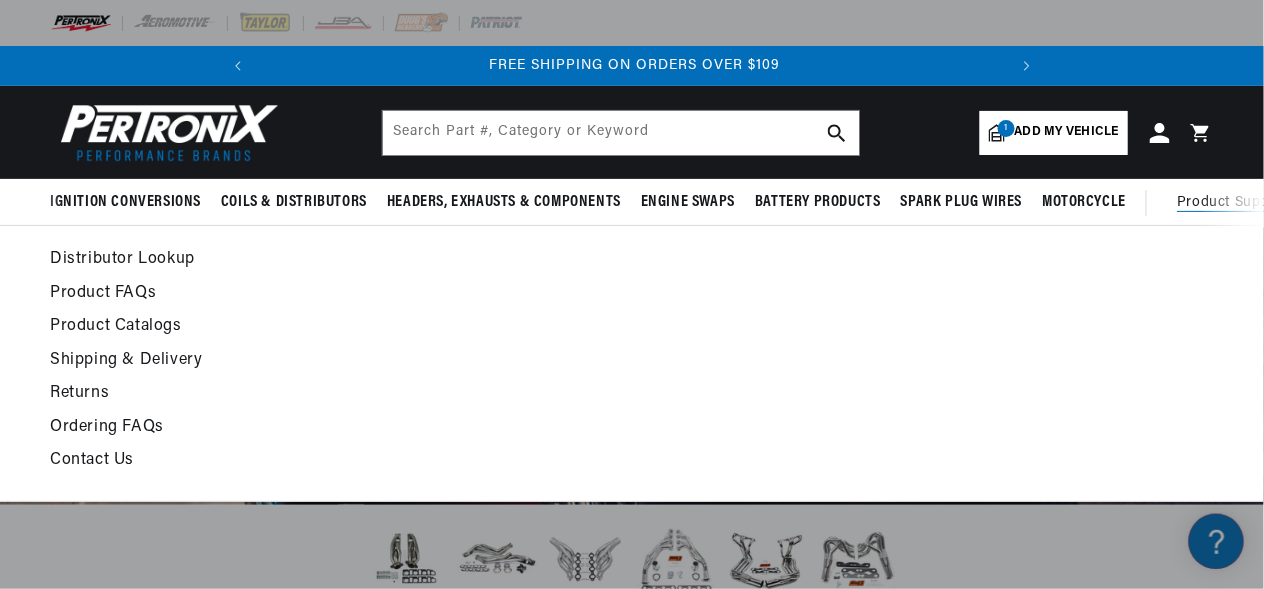 click on "Product Support" at bounding box center [1232, 203] 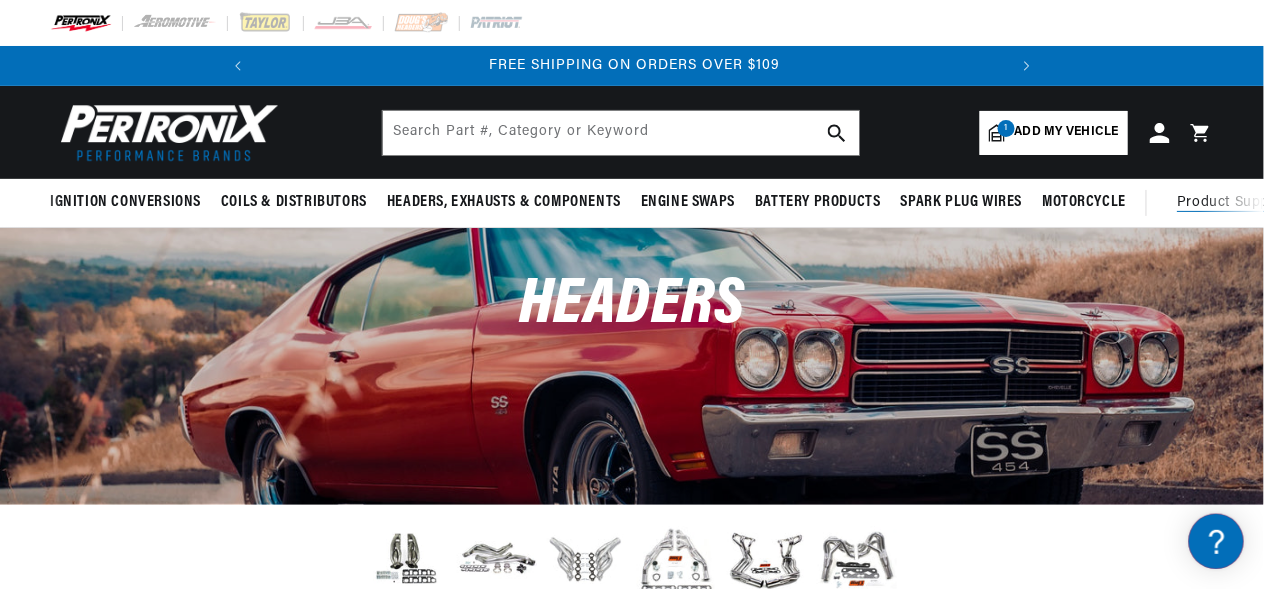 click on "Product Support" at bounding box center [1232, 203] 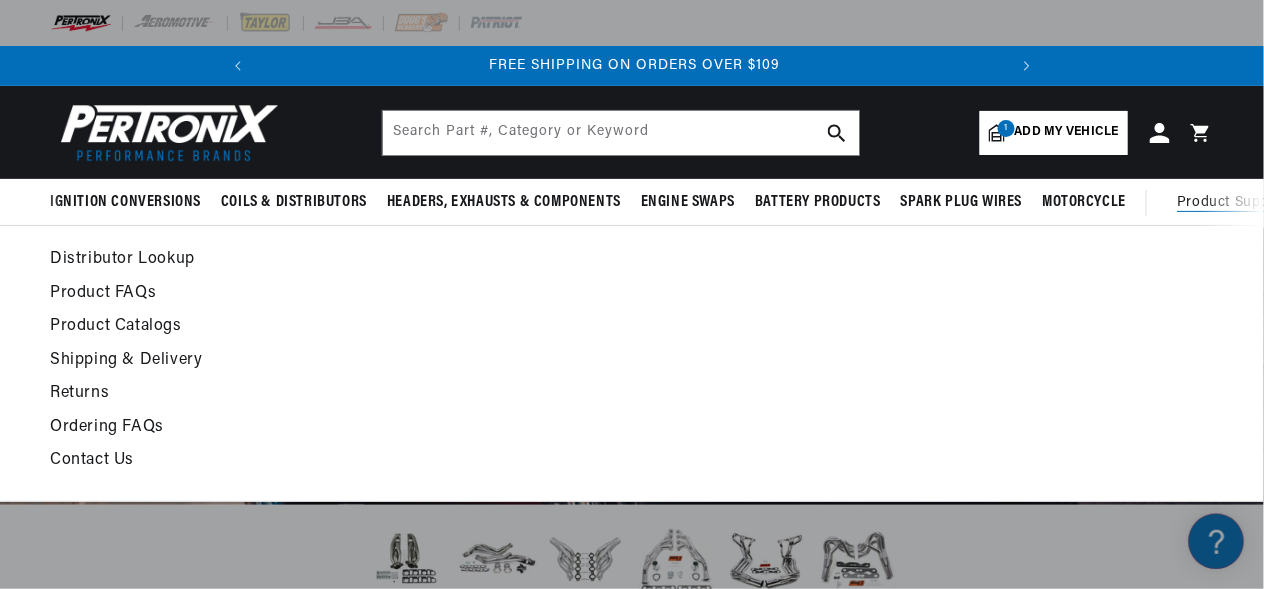 click on "Contact Us" at bounding box center [472, 461] 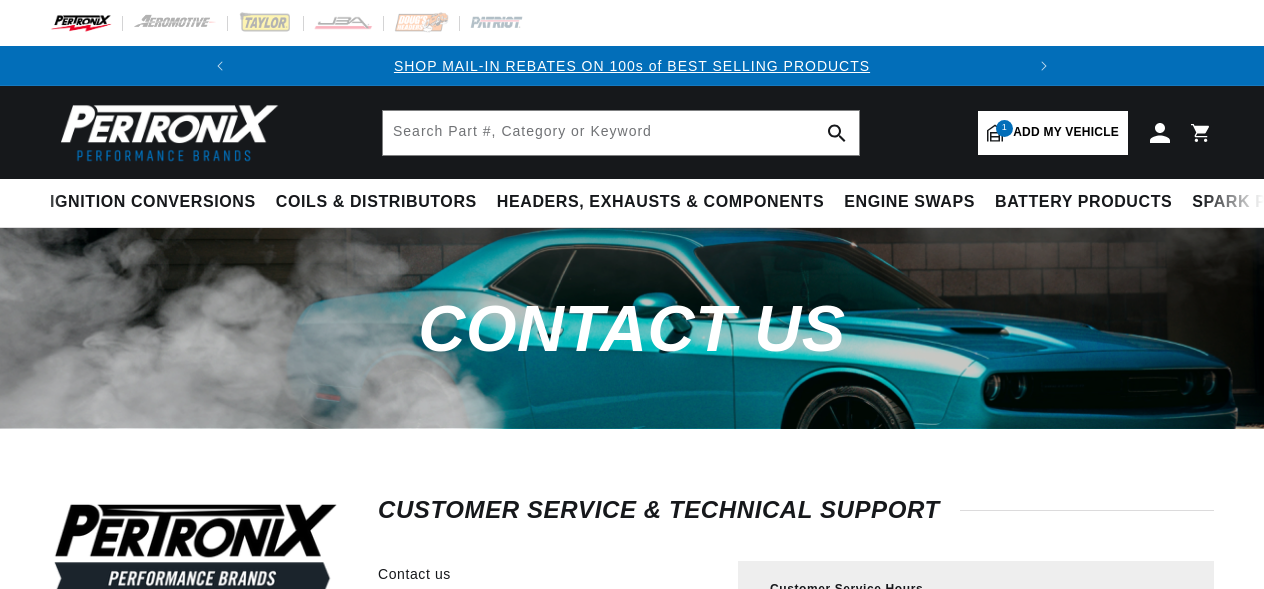 scroll, scrollTop: 0, scrollLeft: 0, axis: both 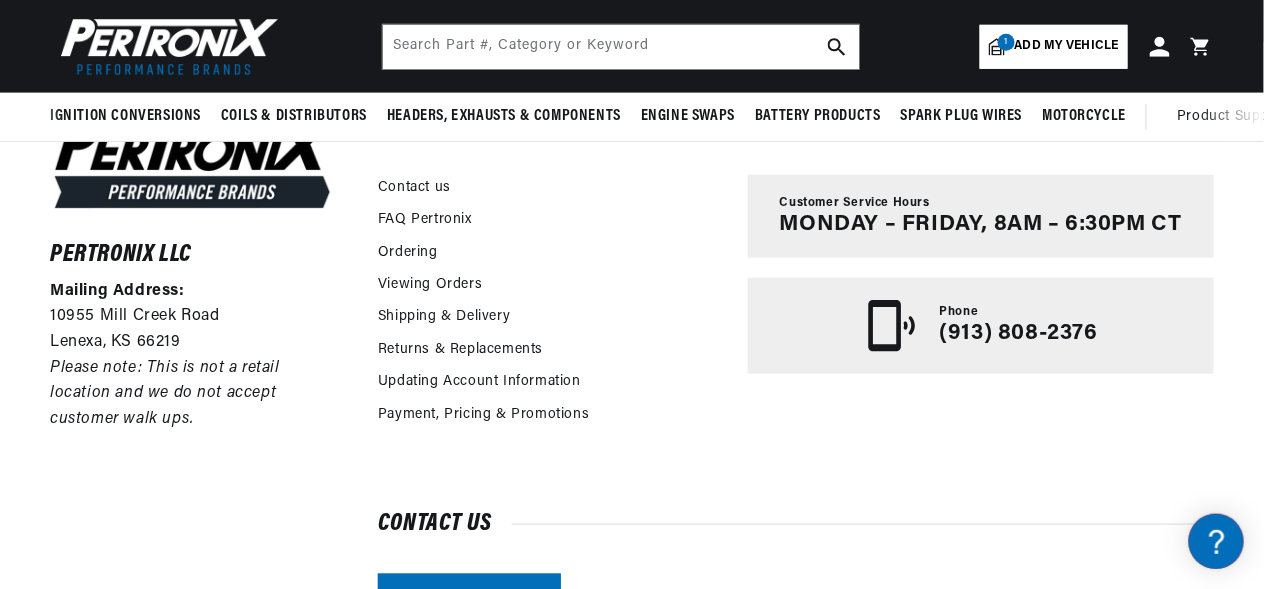 click on "Pertronix LLC Mailing Address: [NUMBER] [STREET] [CITY], [STATE] [POSTAL_CODE] Please note: This is not a retail location and we do not accept customer walk ups." at bounding box center (195, 366) 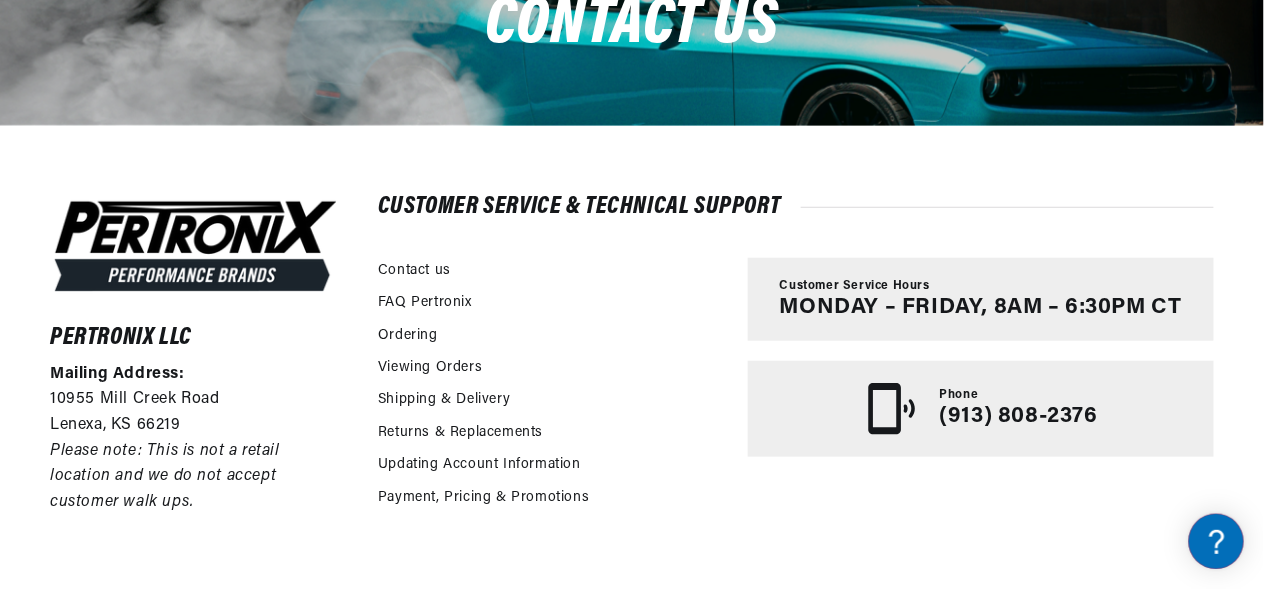 scroll, scrollTop: 305, scrollLeft: 0, axis: vertical 